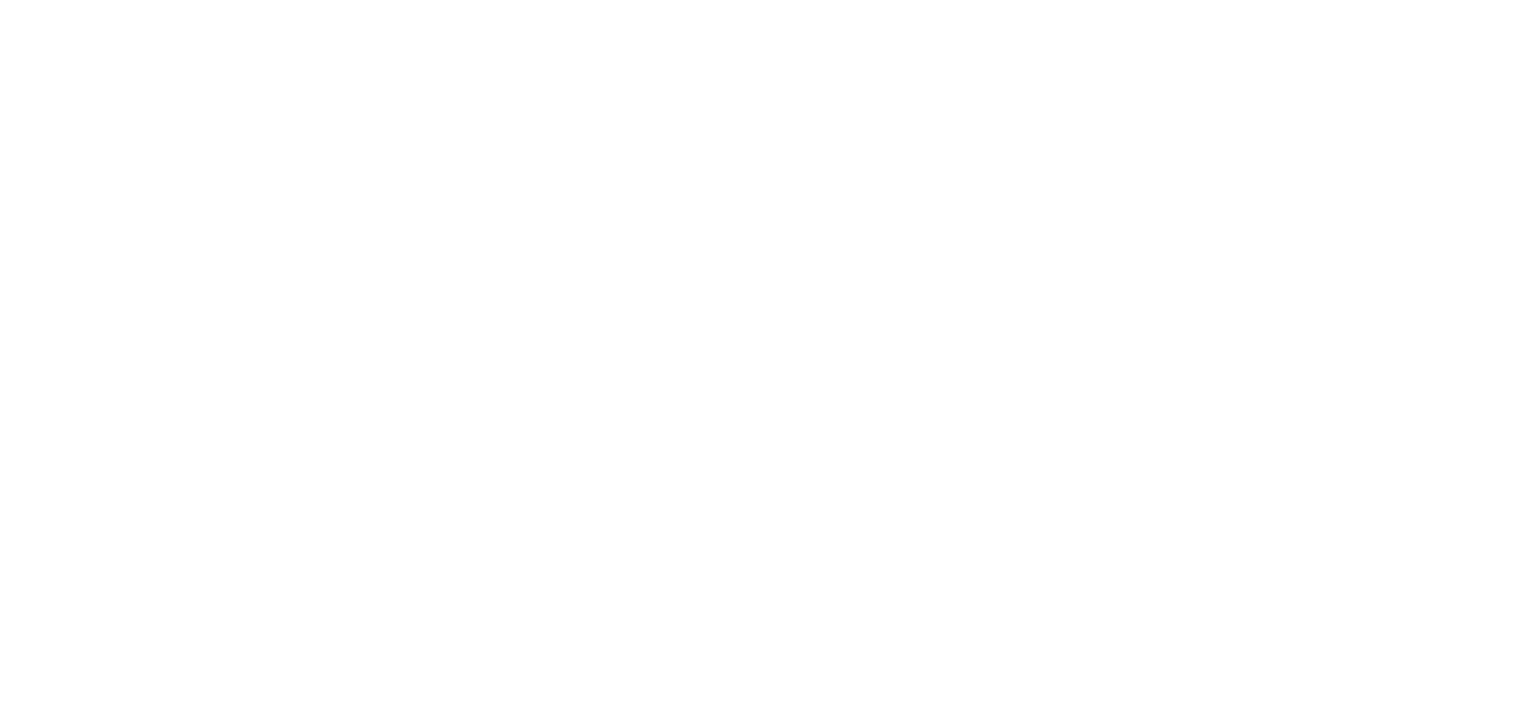 scroll, scrollTop: 0, scrollLeft: 0, axis: both 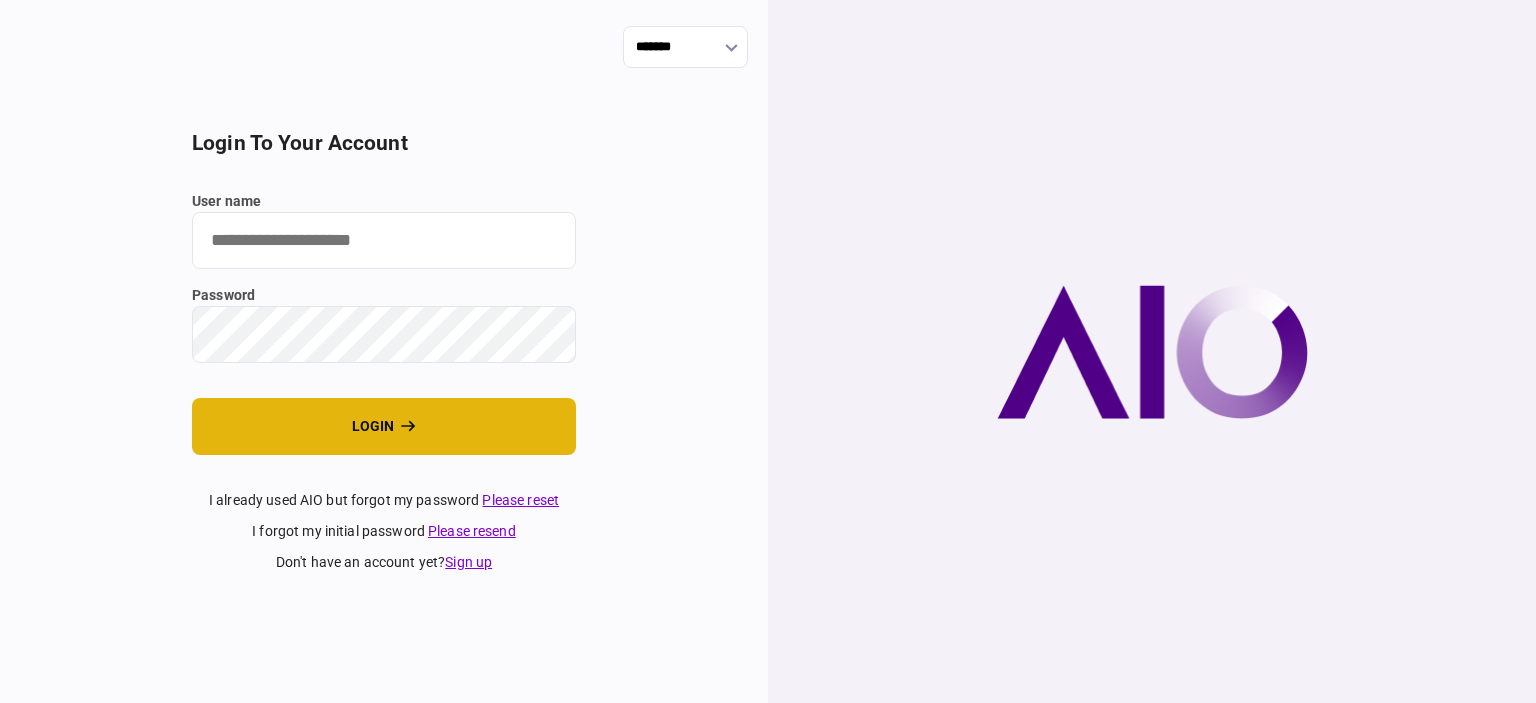 type on "****" 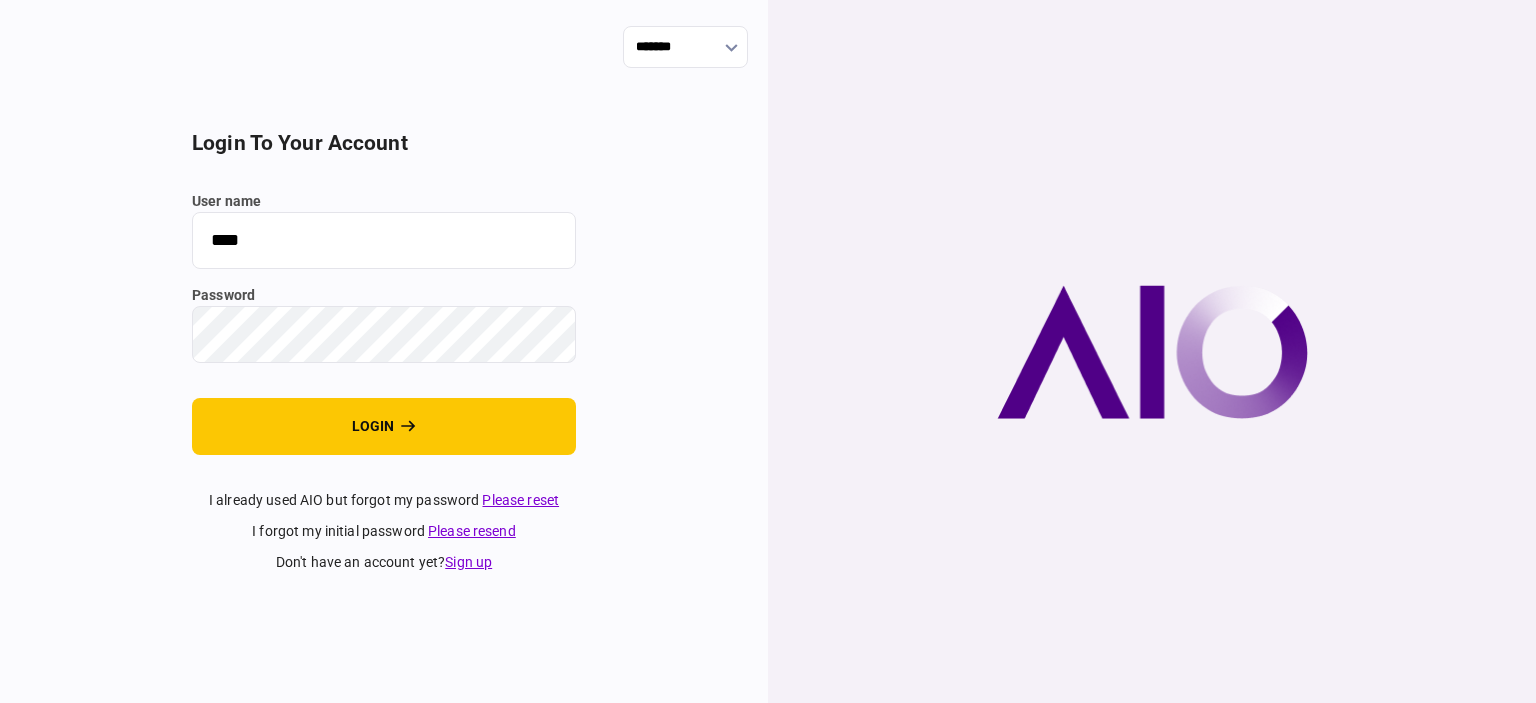 drag, startPoint x: 362, startPoint y: 418, endPoint x: 350, endPoint y: 389, distance: 31.38471 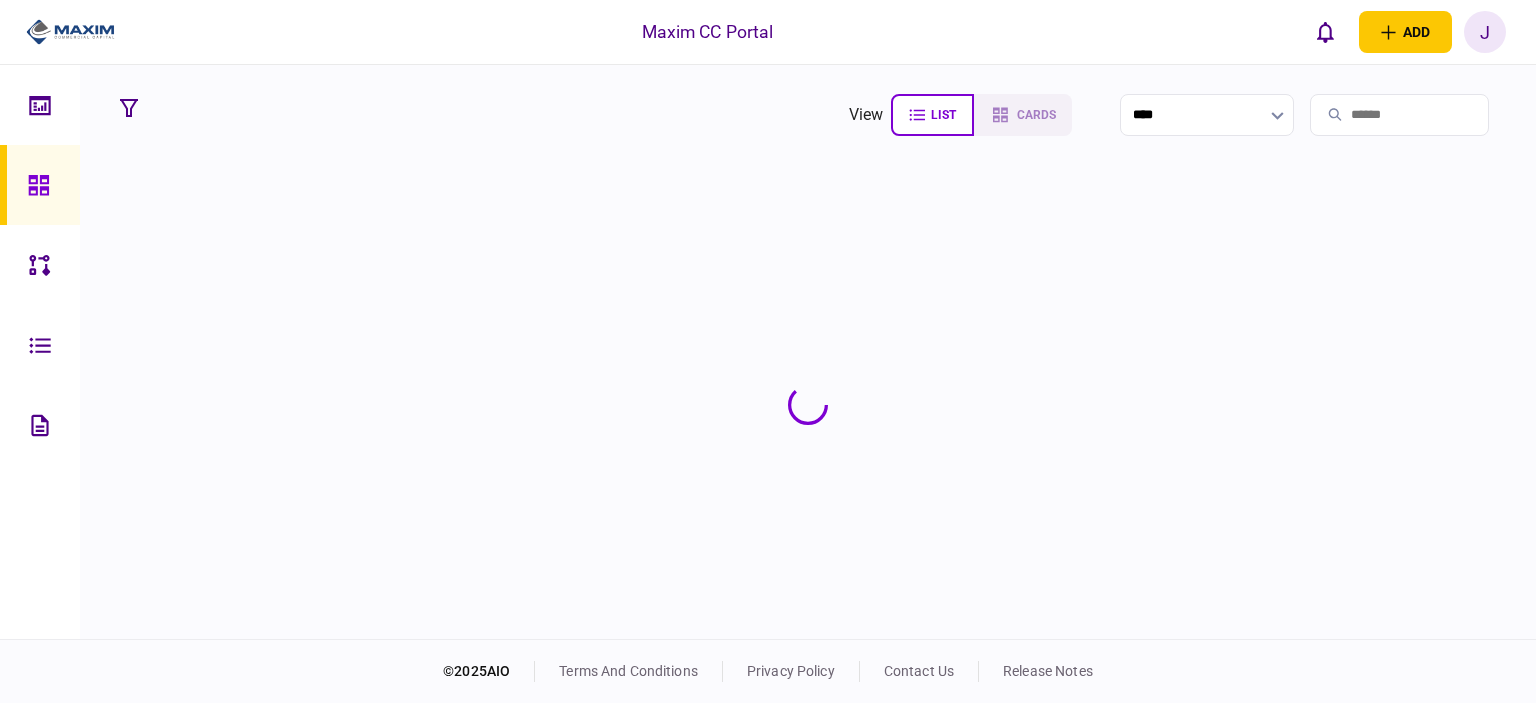 scroll, scrollTop: 0, scrollLeft: 0, axis: both 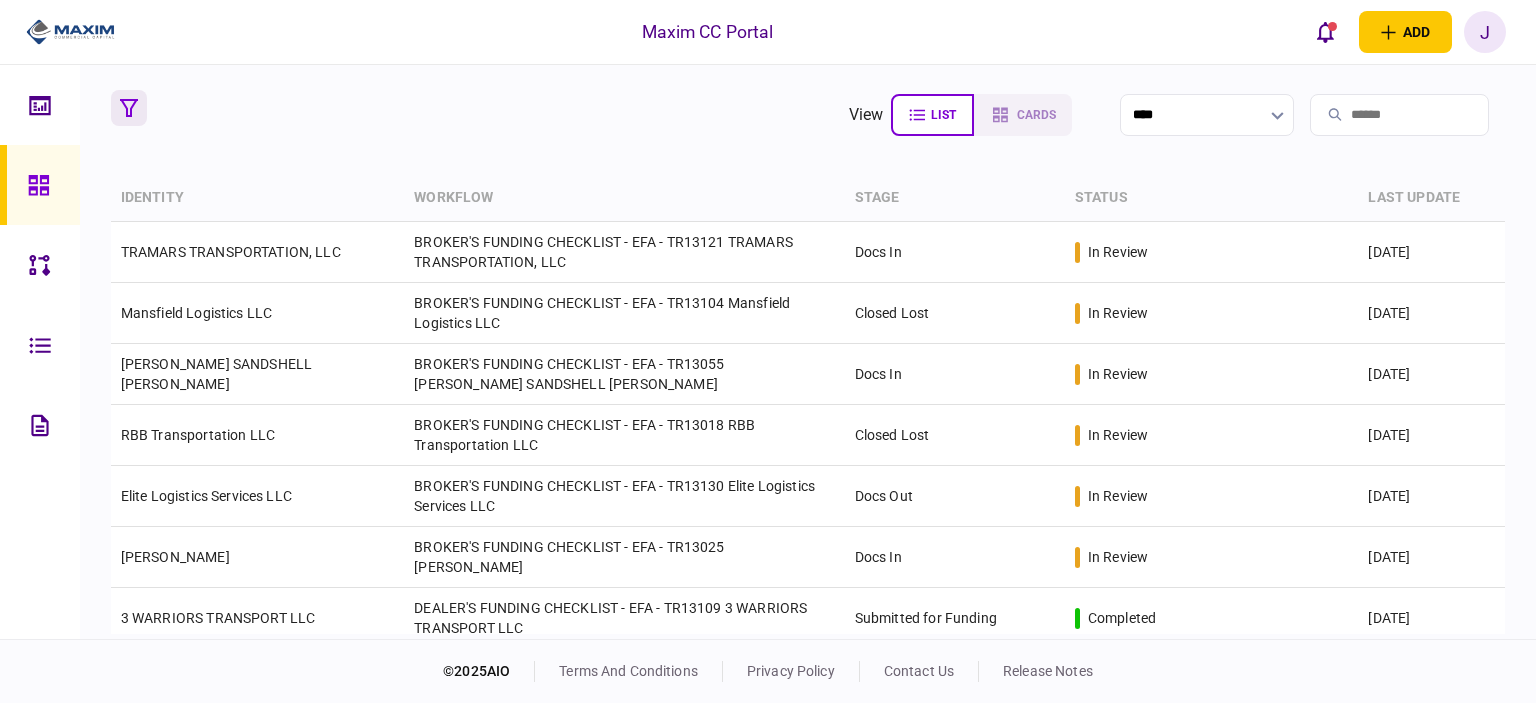 click 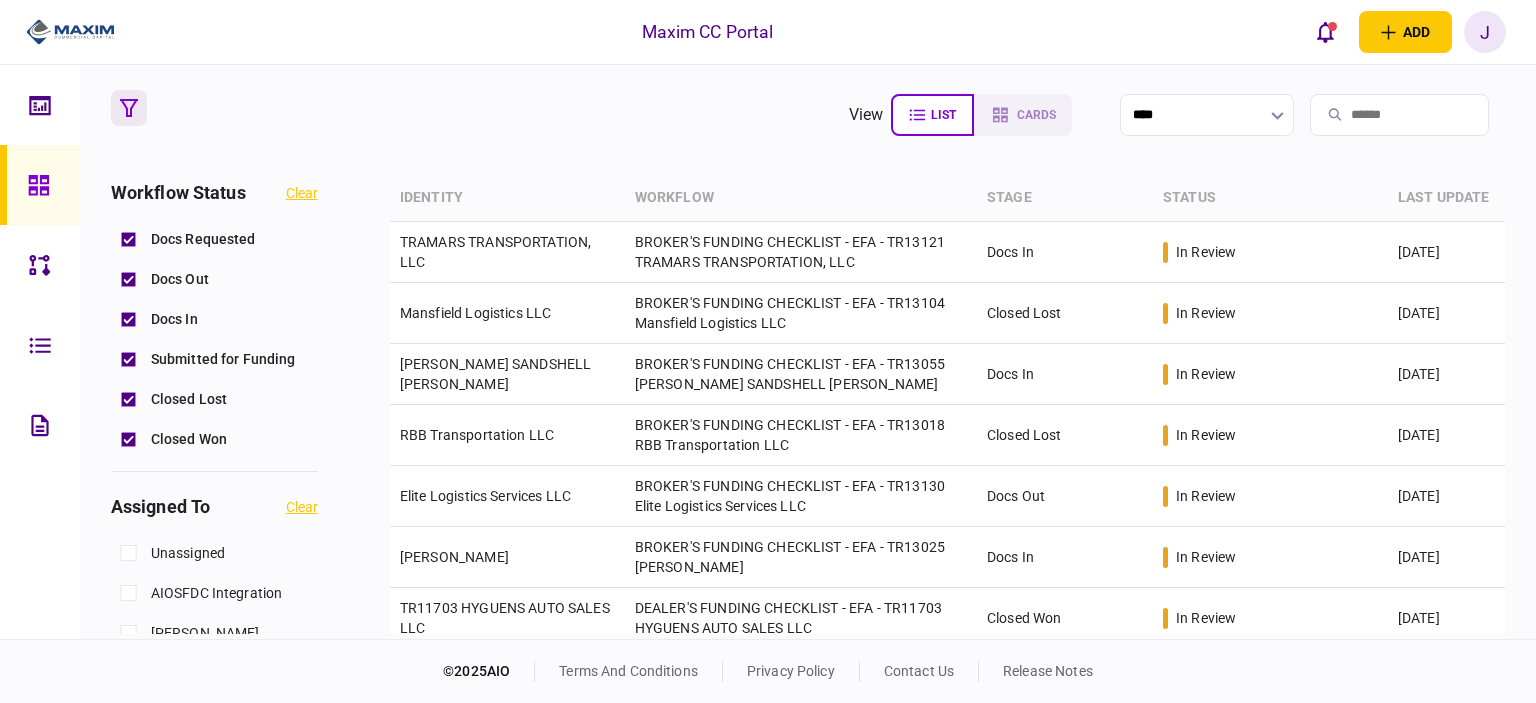 scroll, scrollTop: 400, scrollLeft: 0, axis: vertical 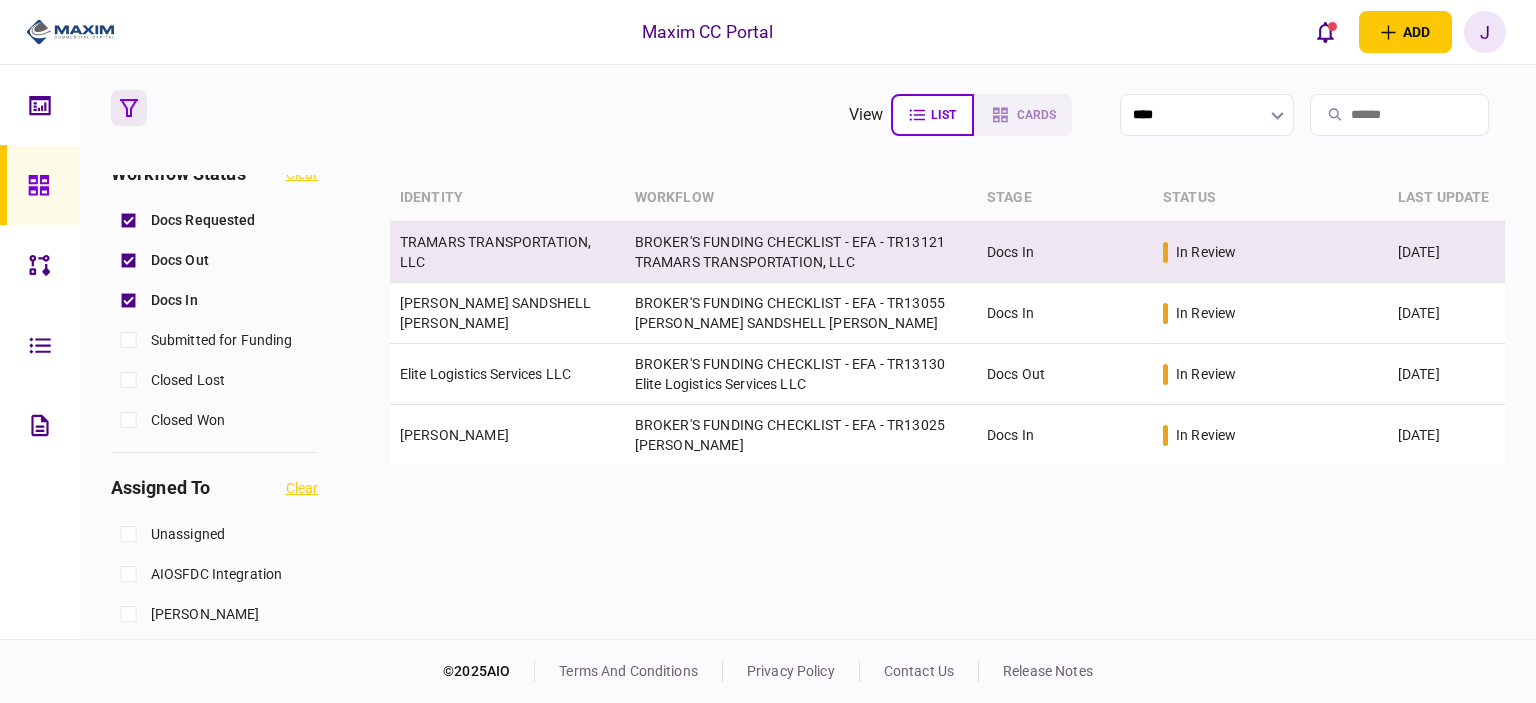 click on "TRAMARS TRANSPORTATION, LLC" at bounding box center (507, 252) 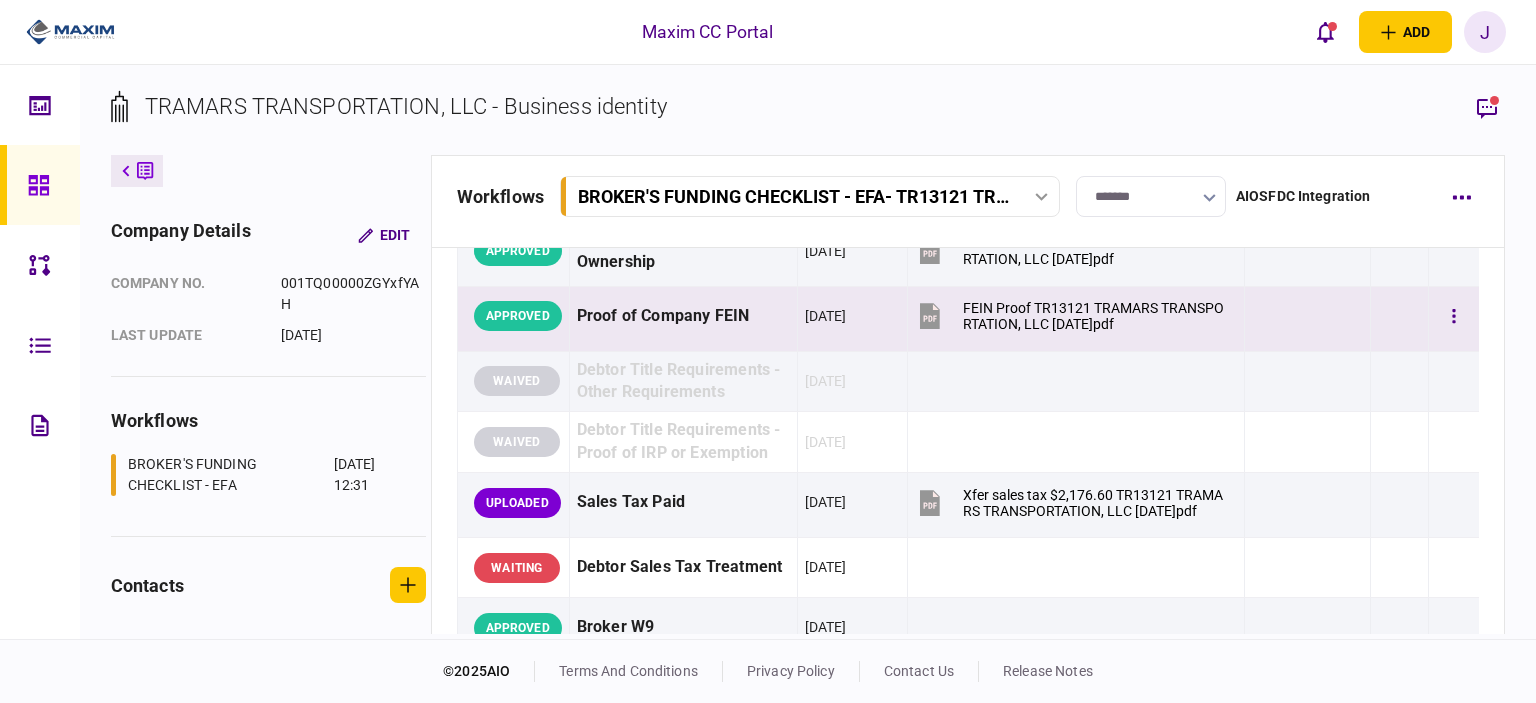 scroll, scrollTop: 800, scrollLeft: 0, axis: vertical 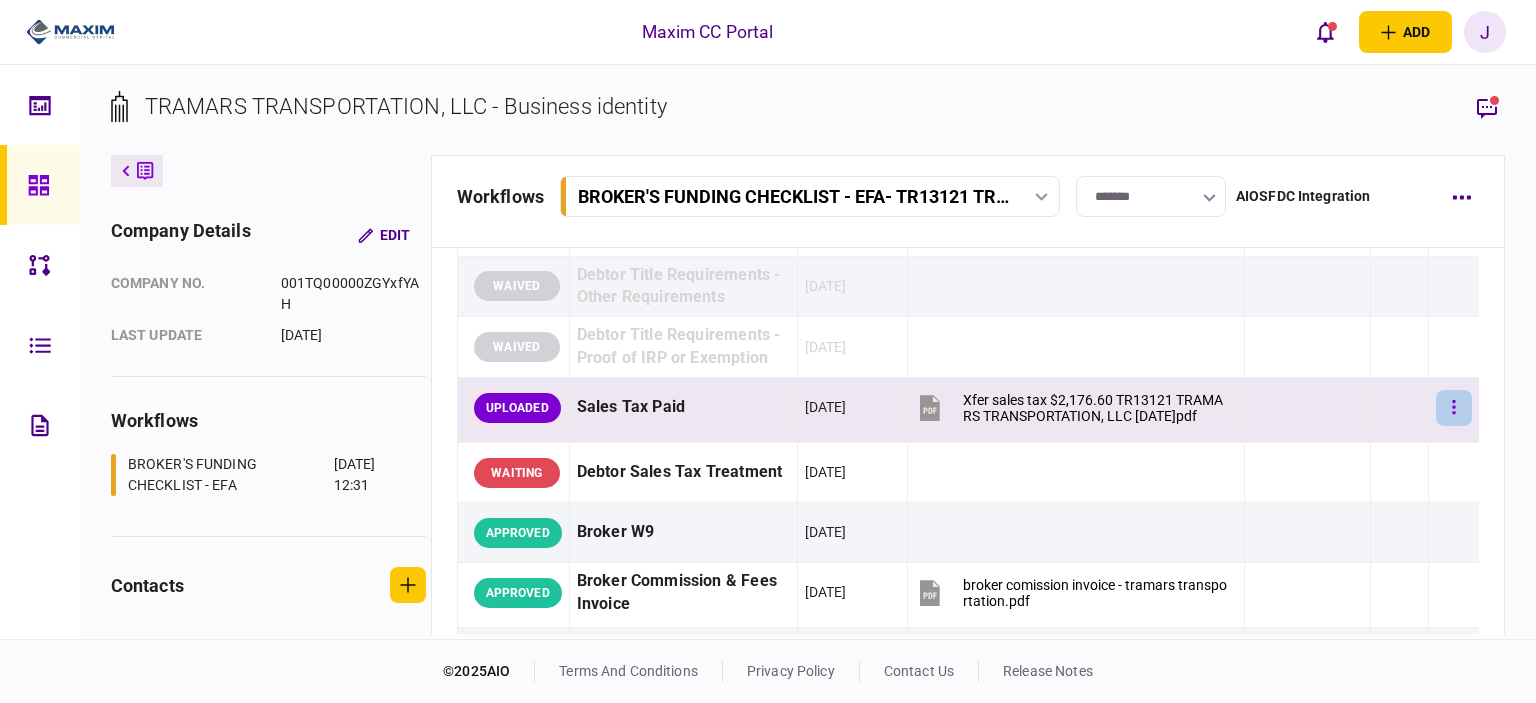 click 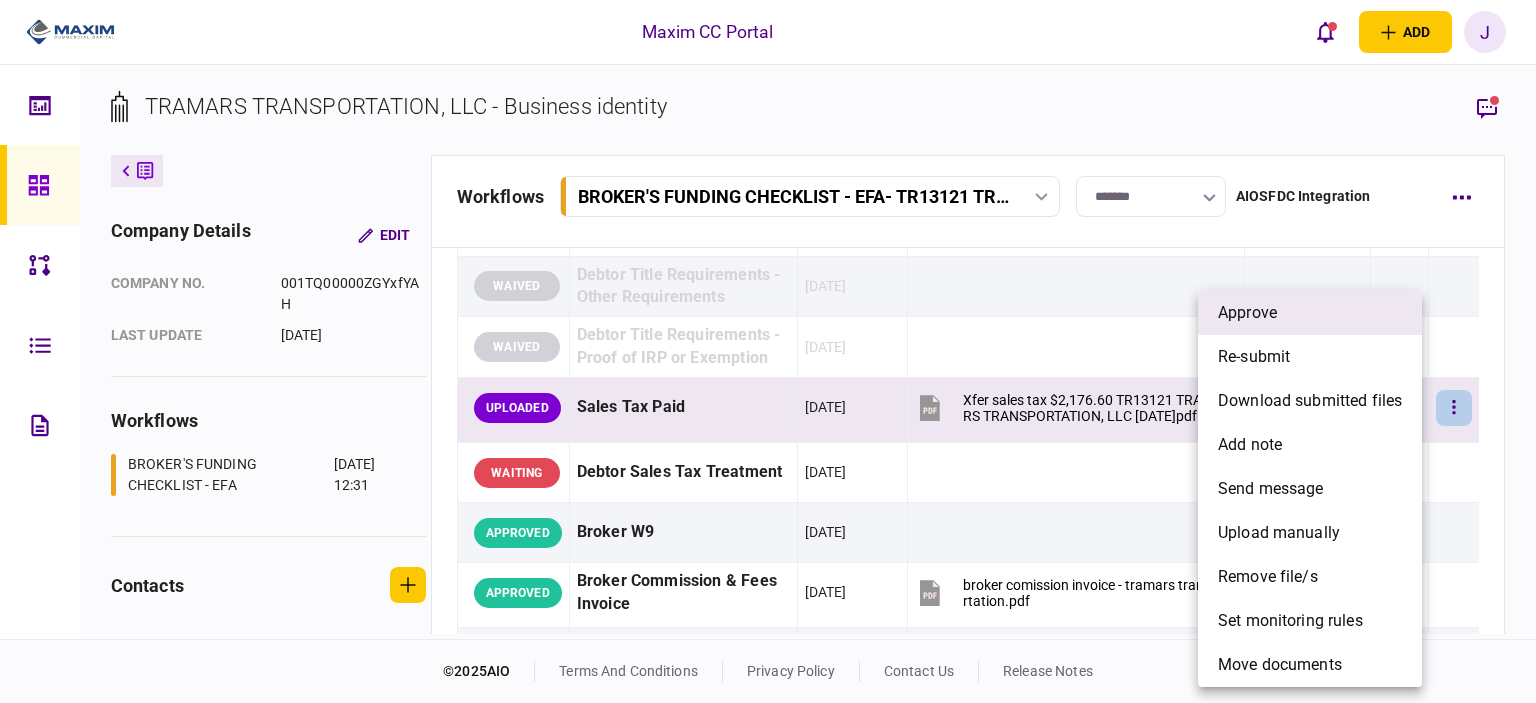 click on "approve" at bounding box center (1247, 313) 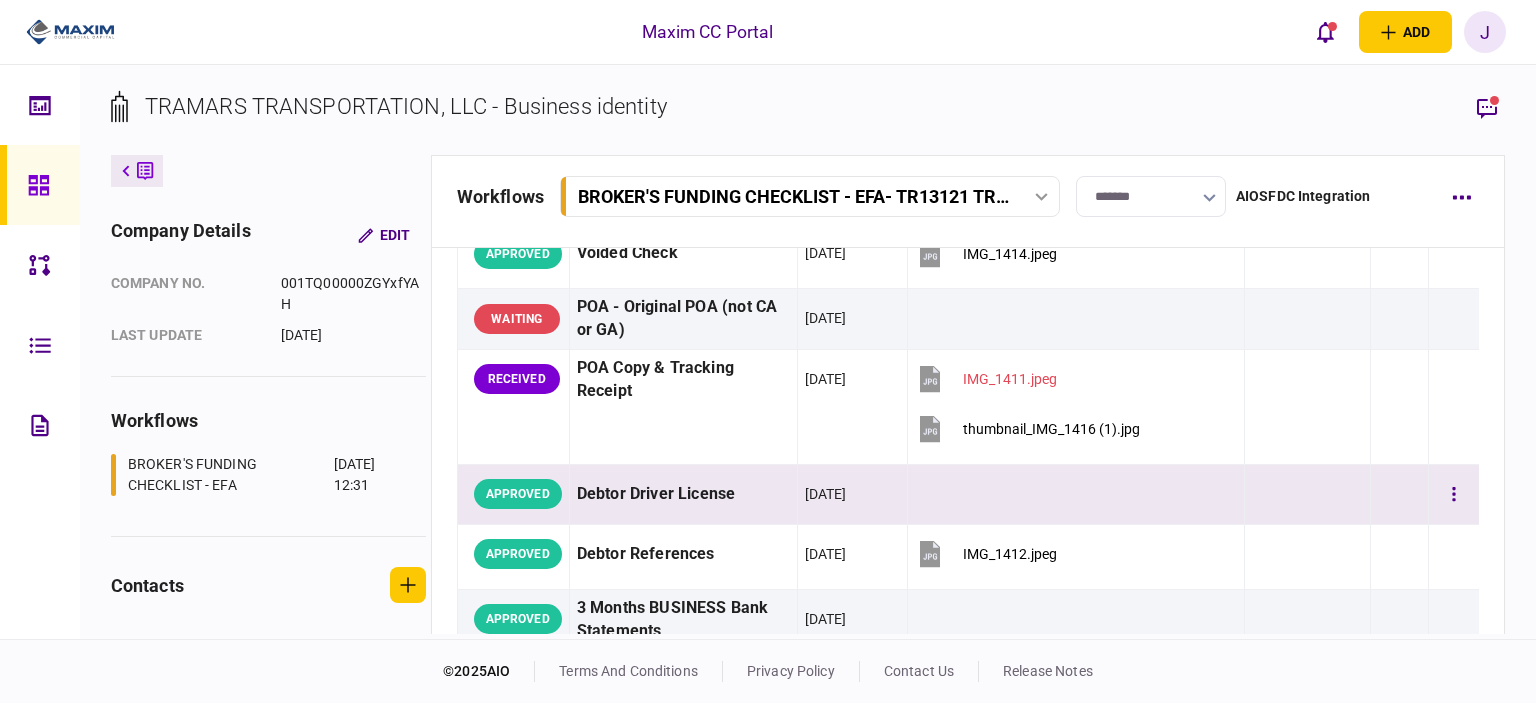 scroll, scrollTop: 236, scrollLeft: 0, axis: vertical 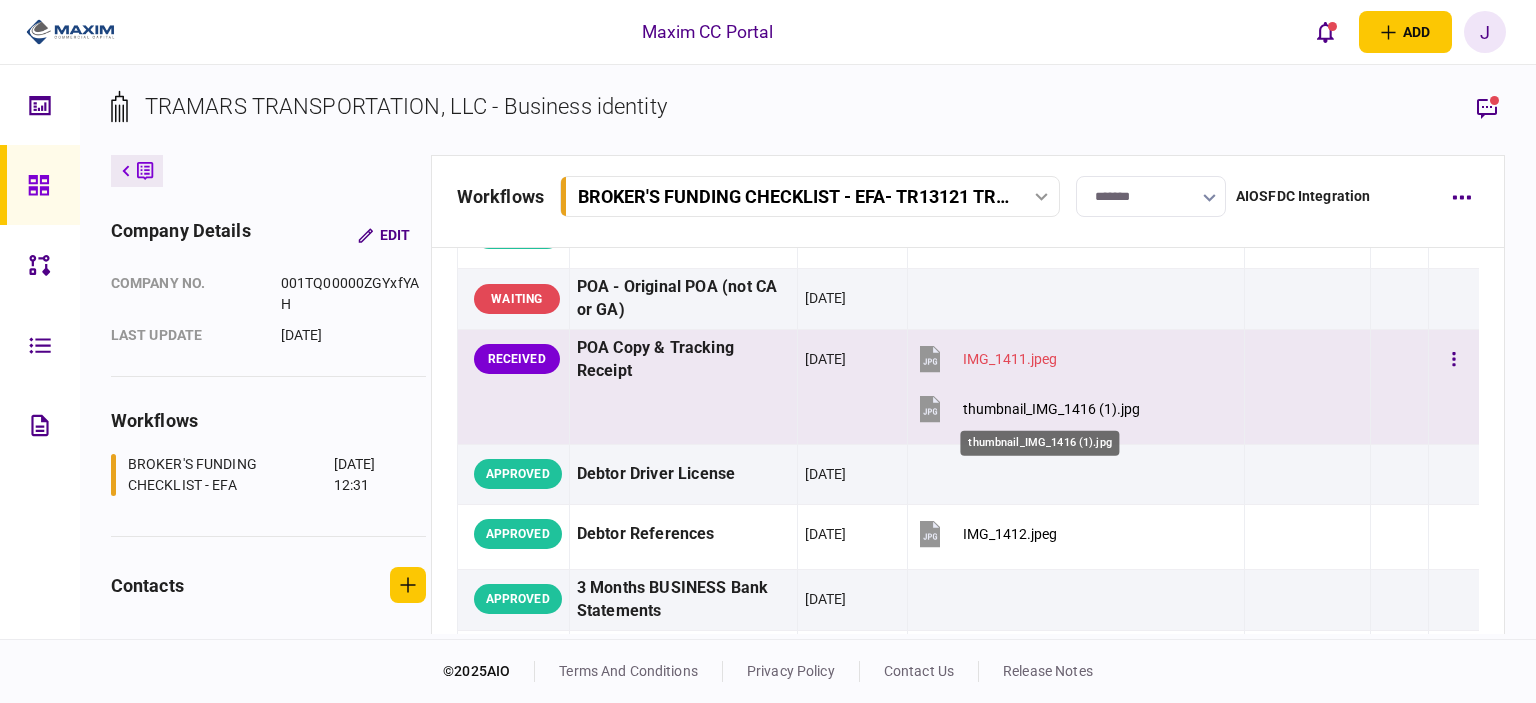 click on "thumbnail_IMG_1416 (1).jpg" at bounding box center [1051, 409] 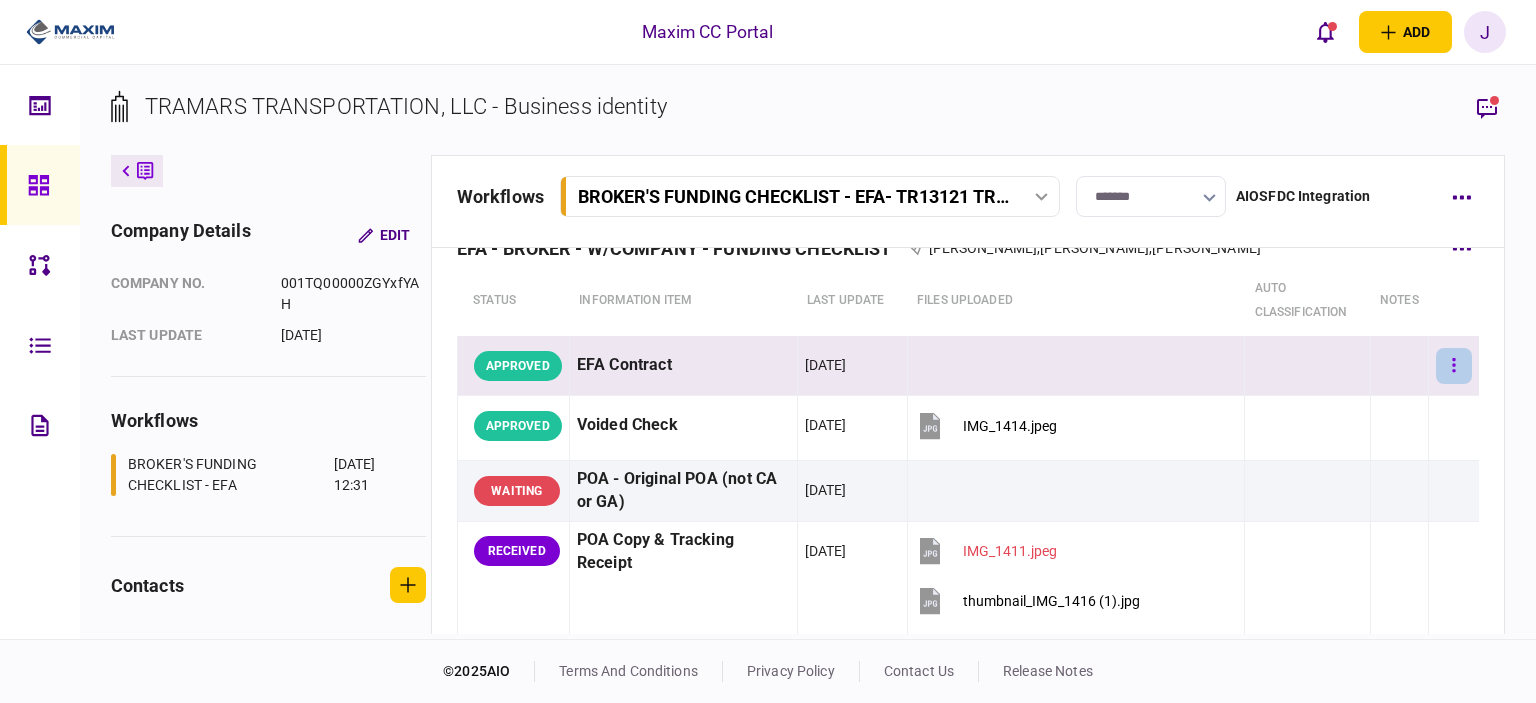 scroll, scrollTop: 36, scrollLeft: 0, axis: vertical 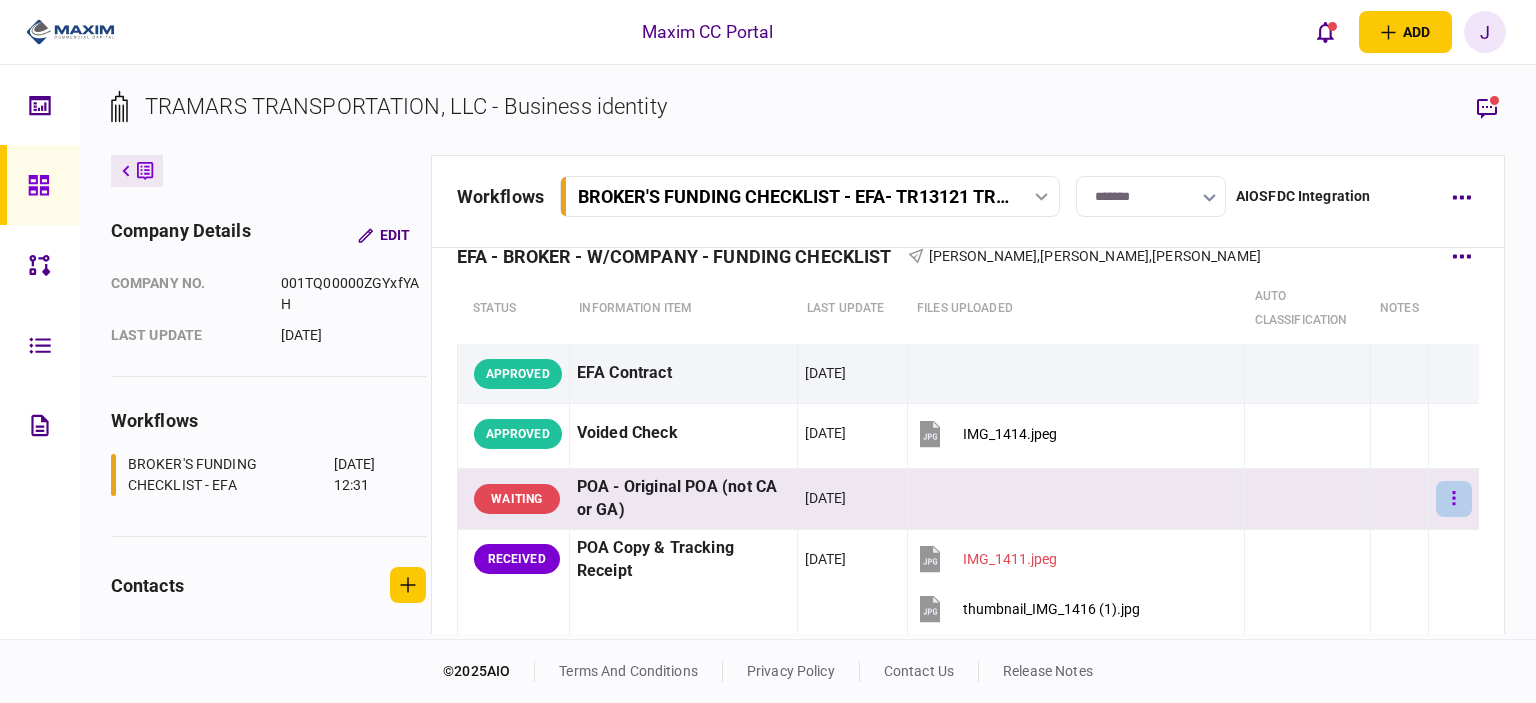 click at bounding box center (1454, 499) 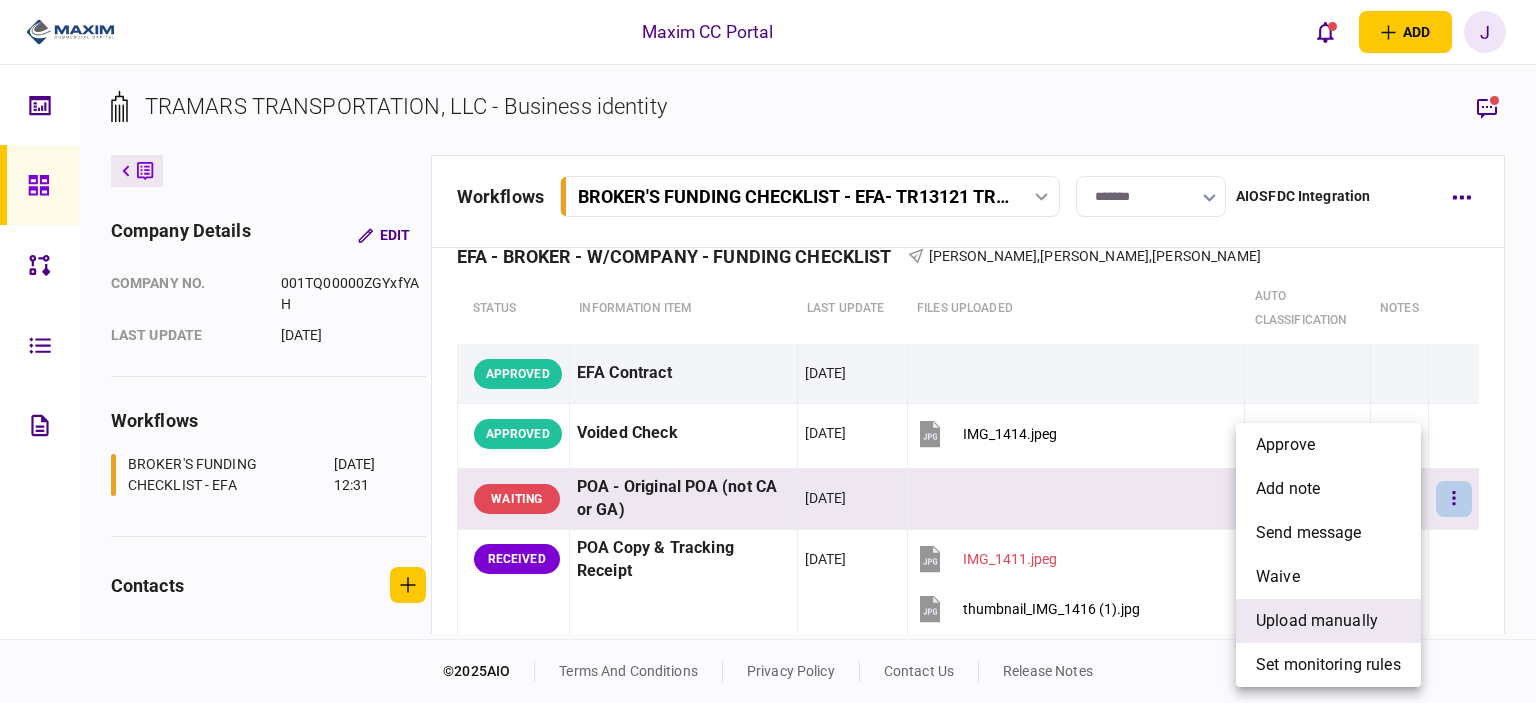 click on "upload manually" at bounding box center (1317, 621) 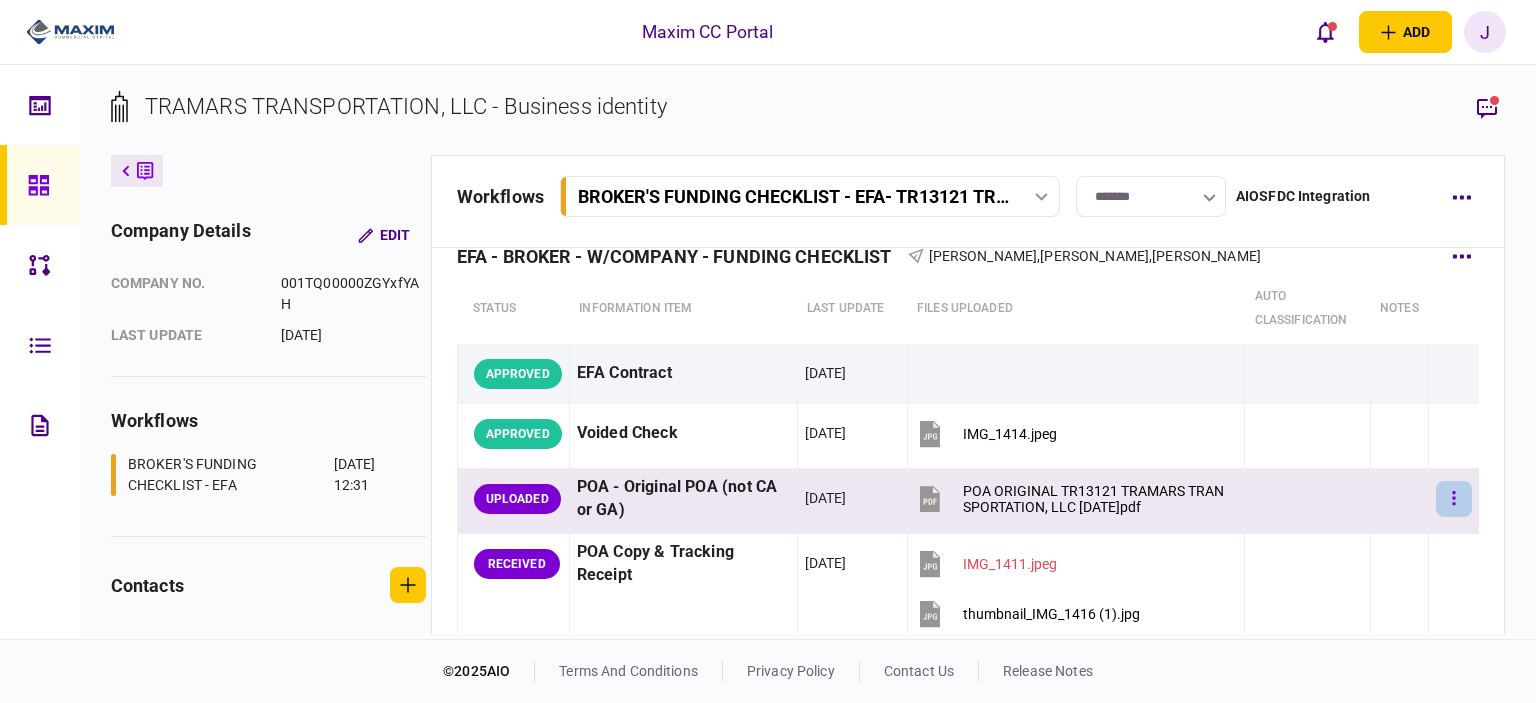 click at bounding box center (1454, 499) 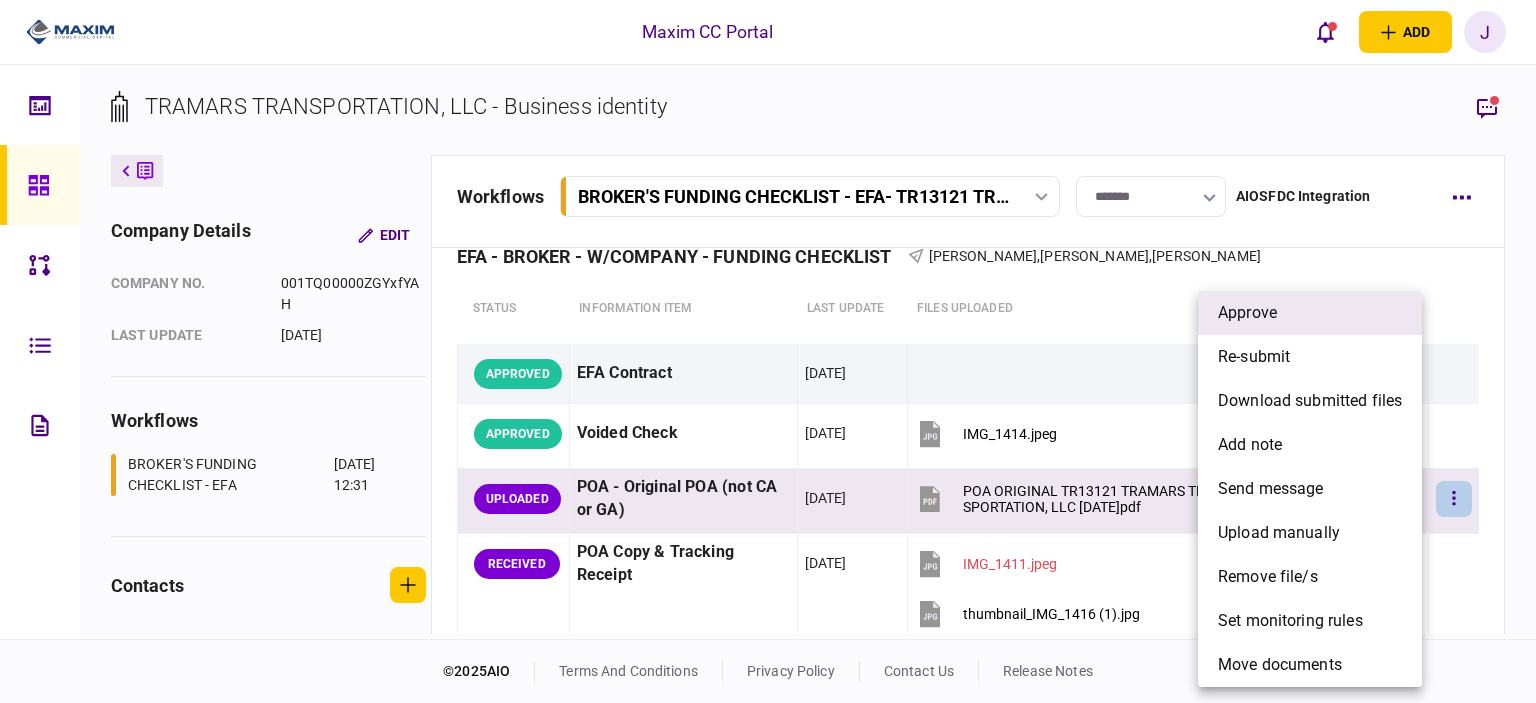 click on "approve" at bounding box center (1310, 313) 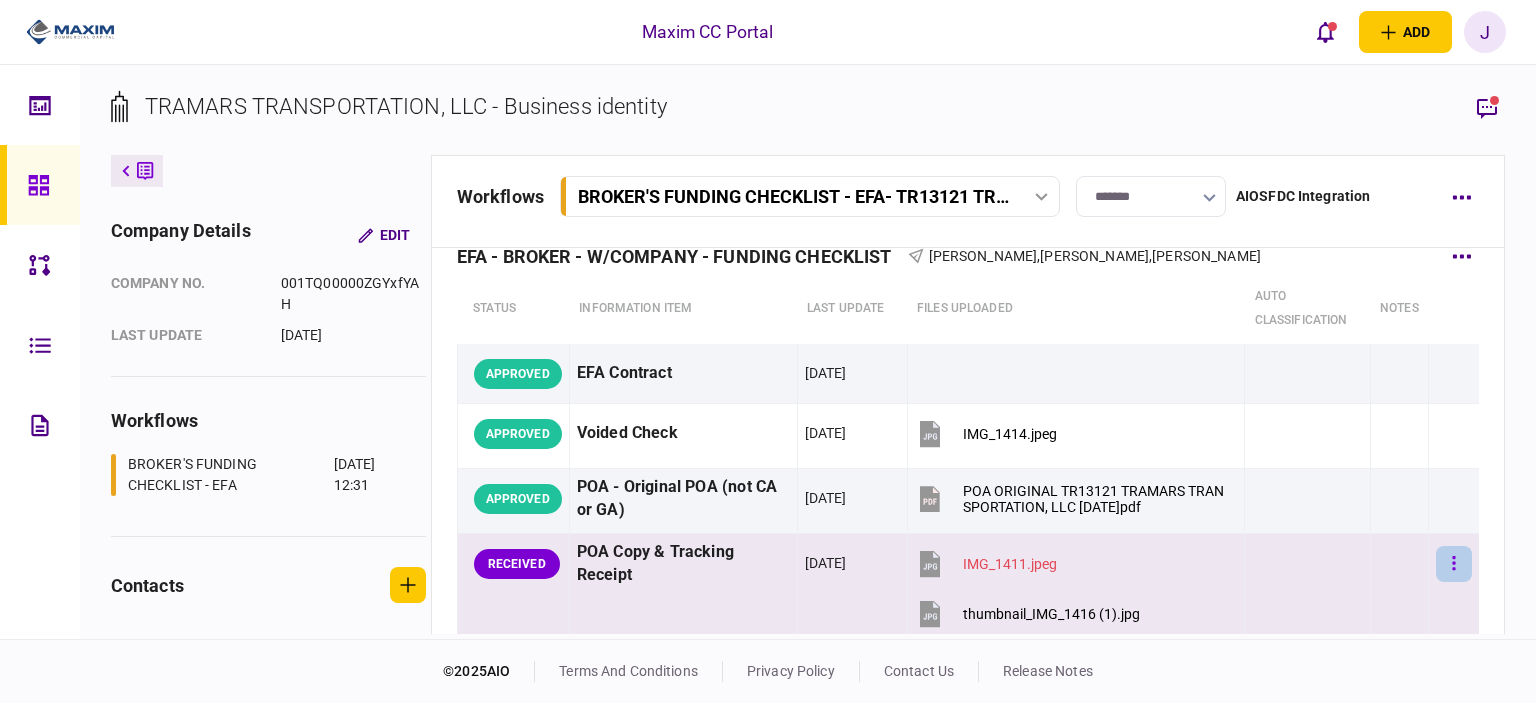 click 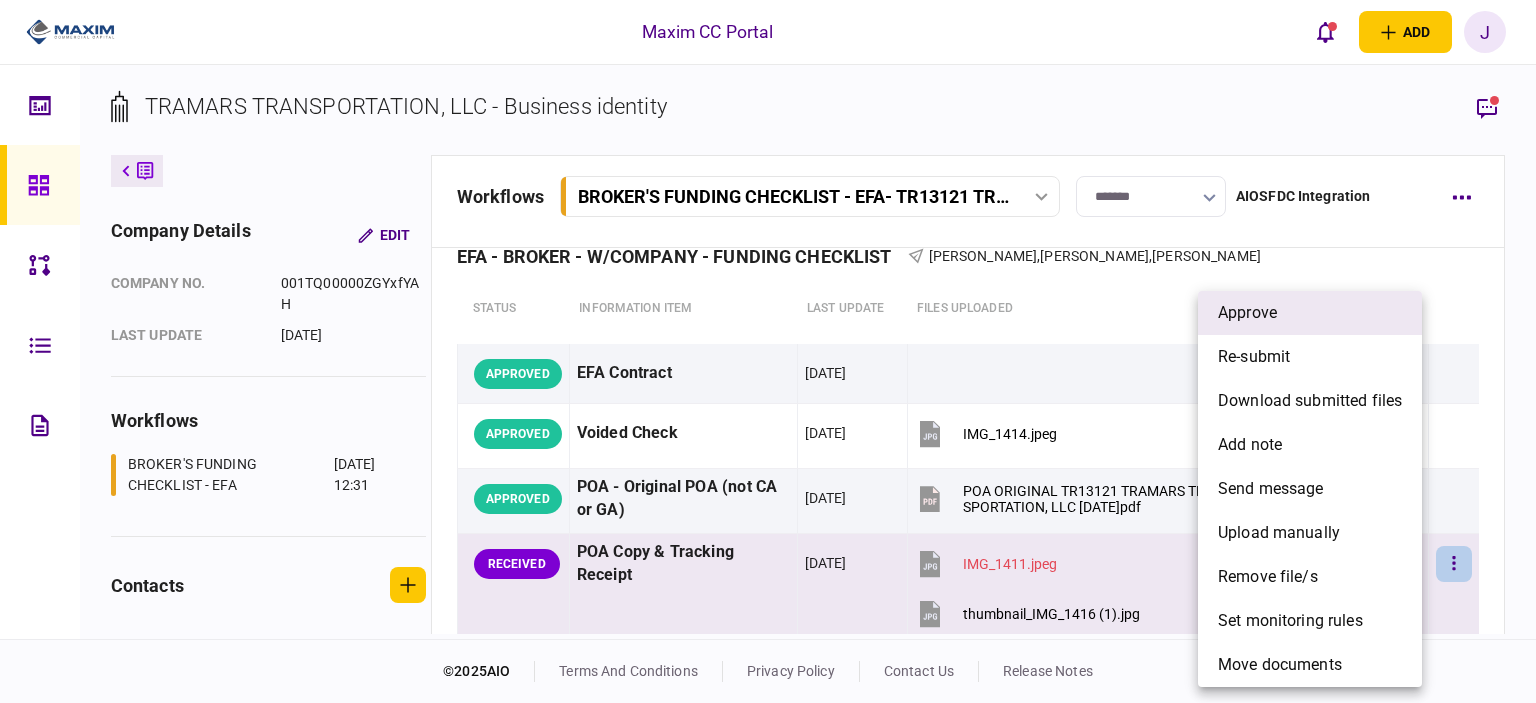 click on "approve" at bounding box center [1310, 313] 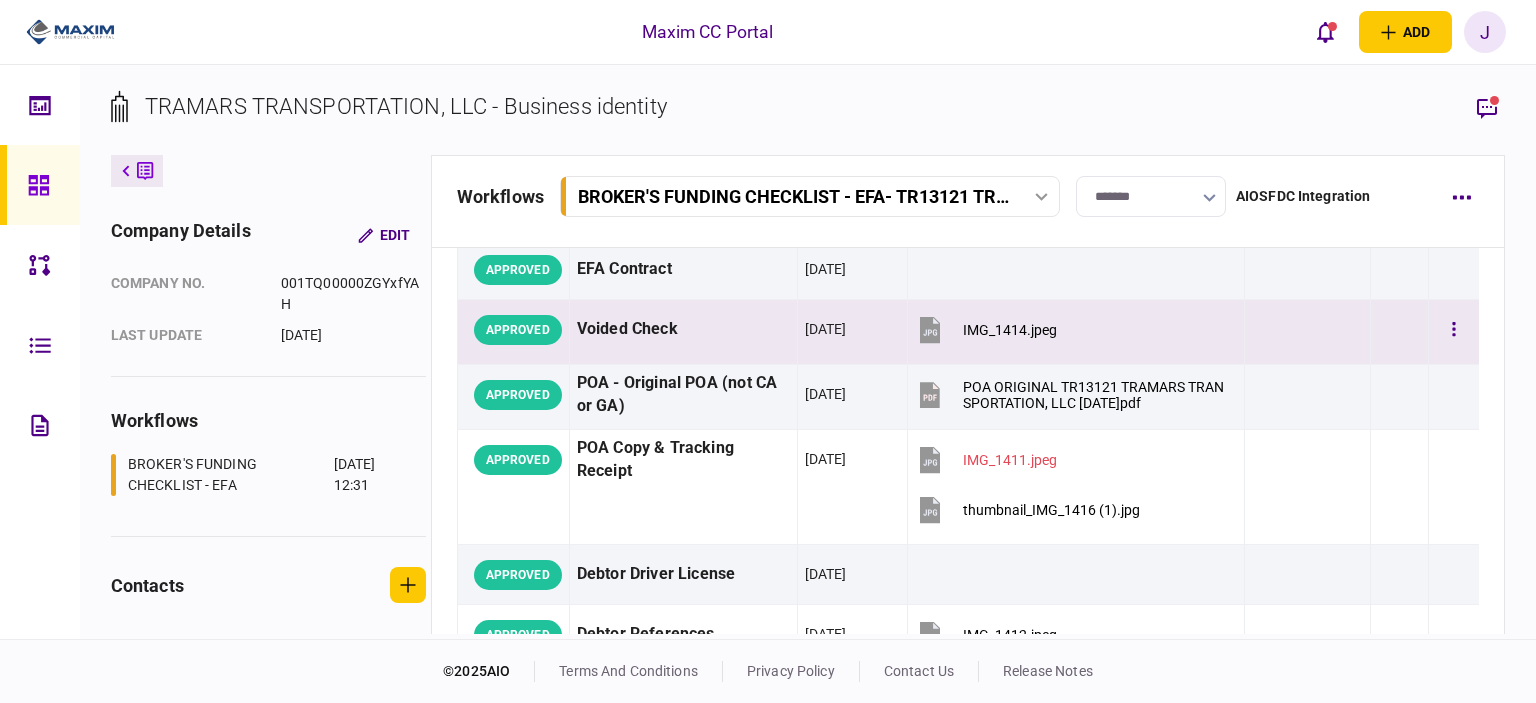 scroll, scrollTop: 0, scrollLeft: 0, axis: both 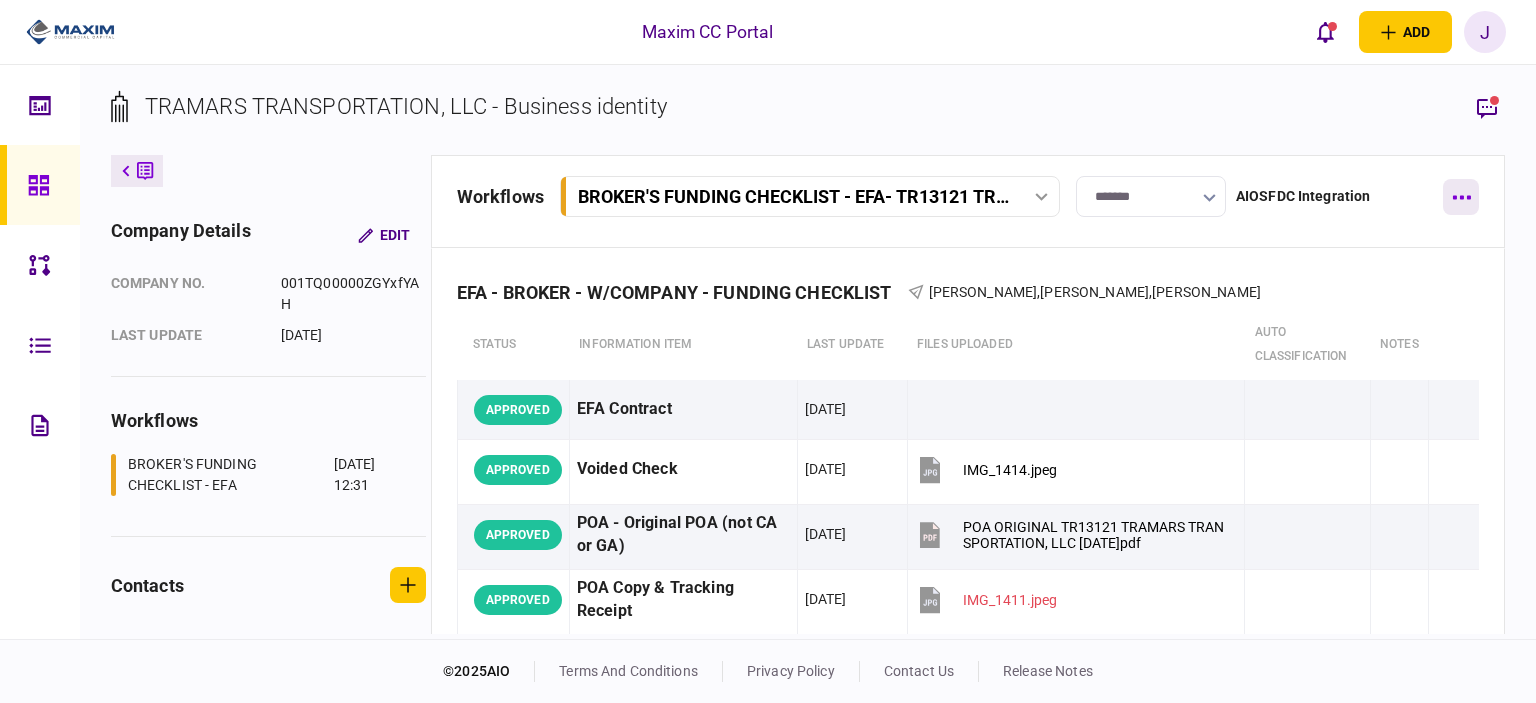 click 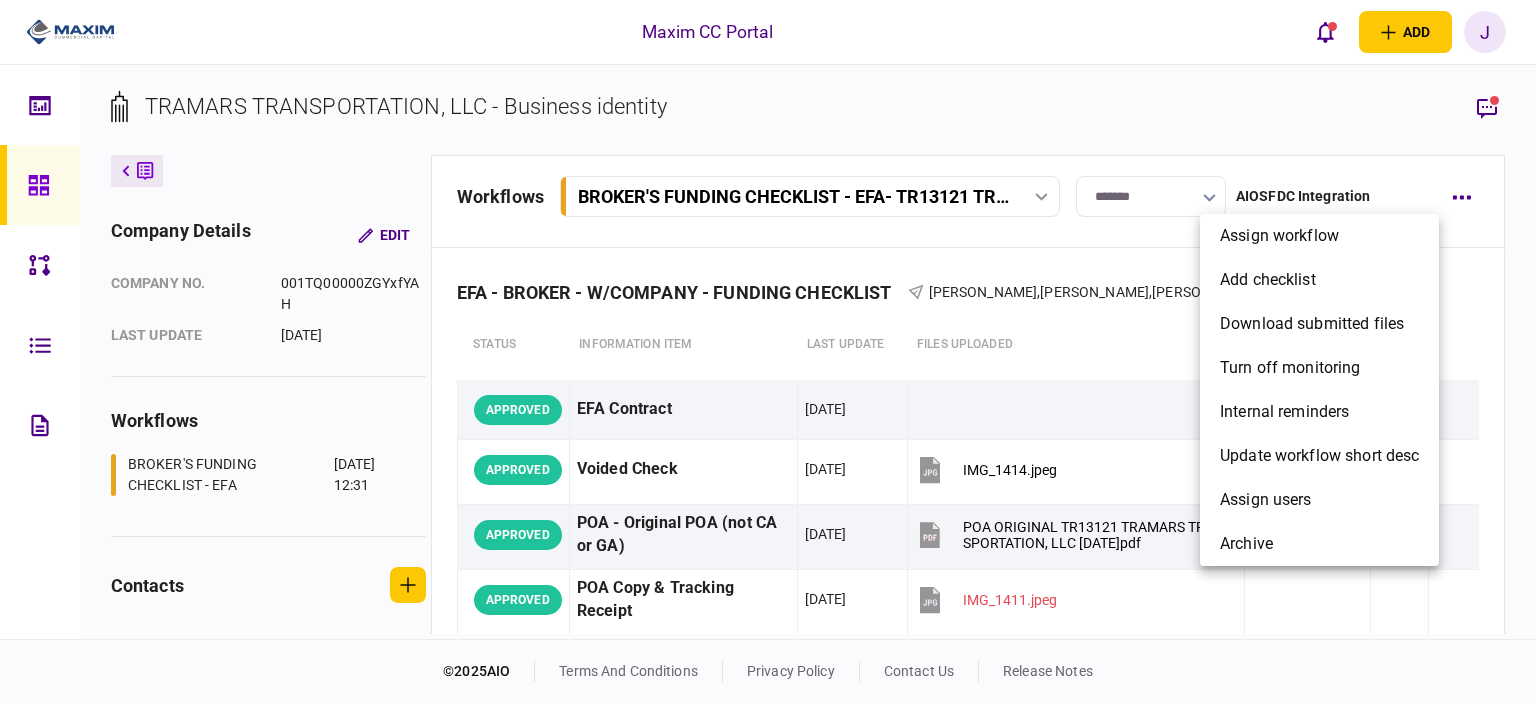 click at bounding box center (768, 351) 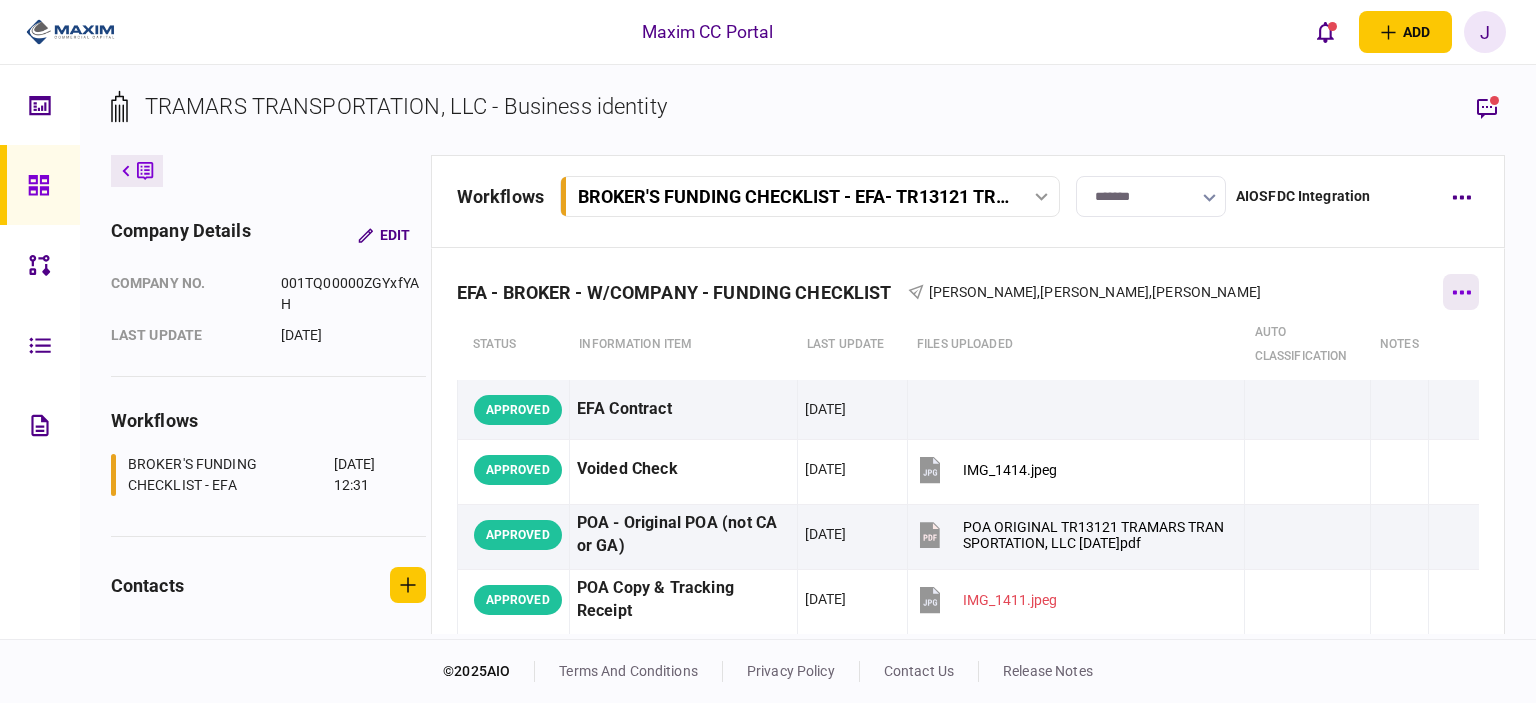 click 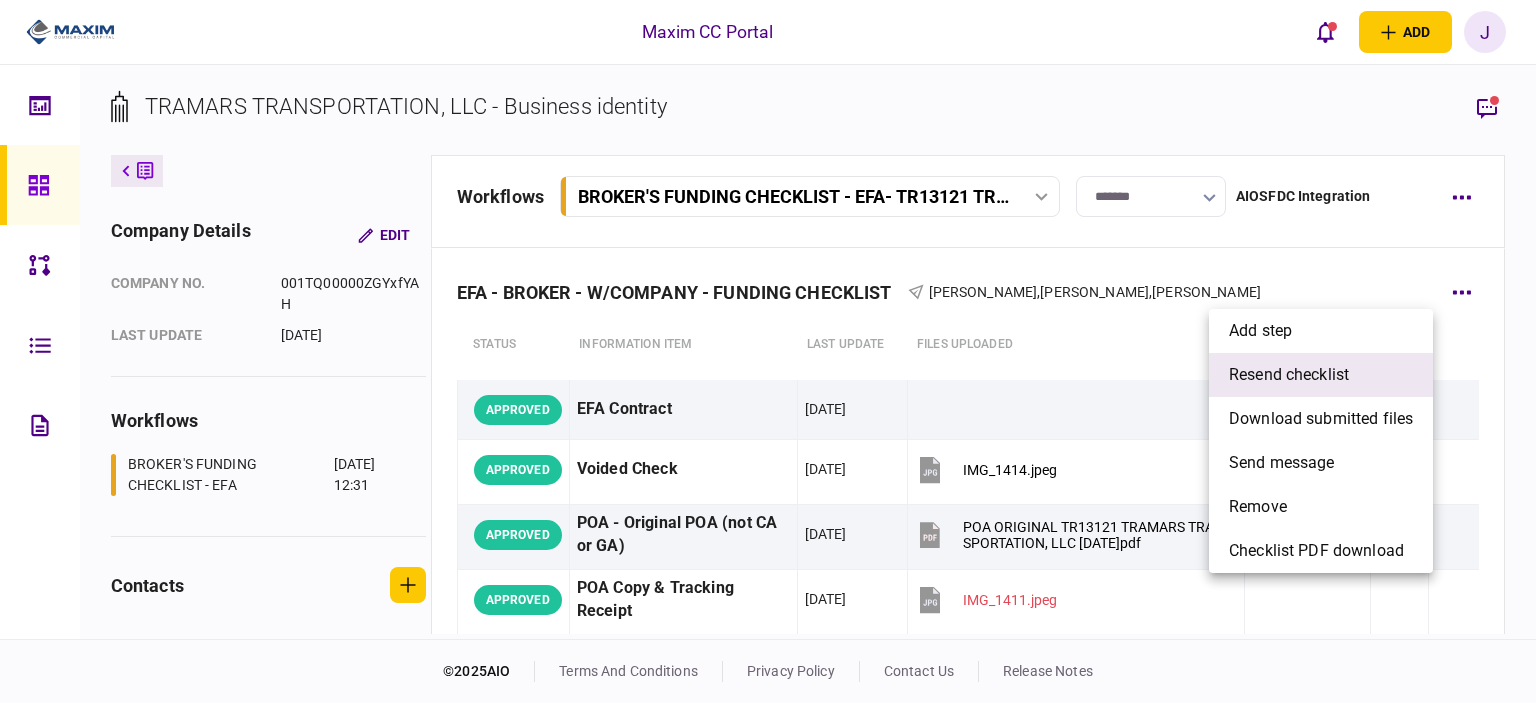 click on "resend checklist" at bounding box center (1289, 375) 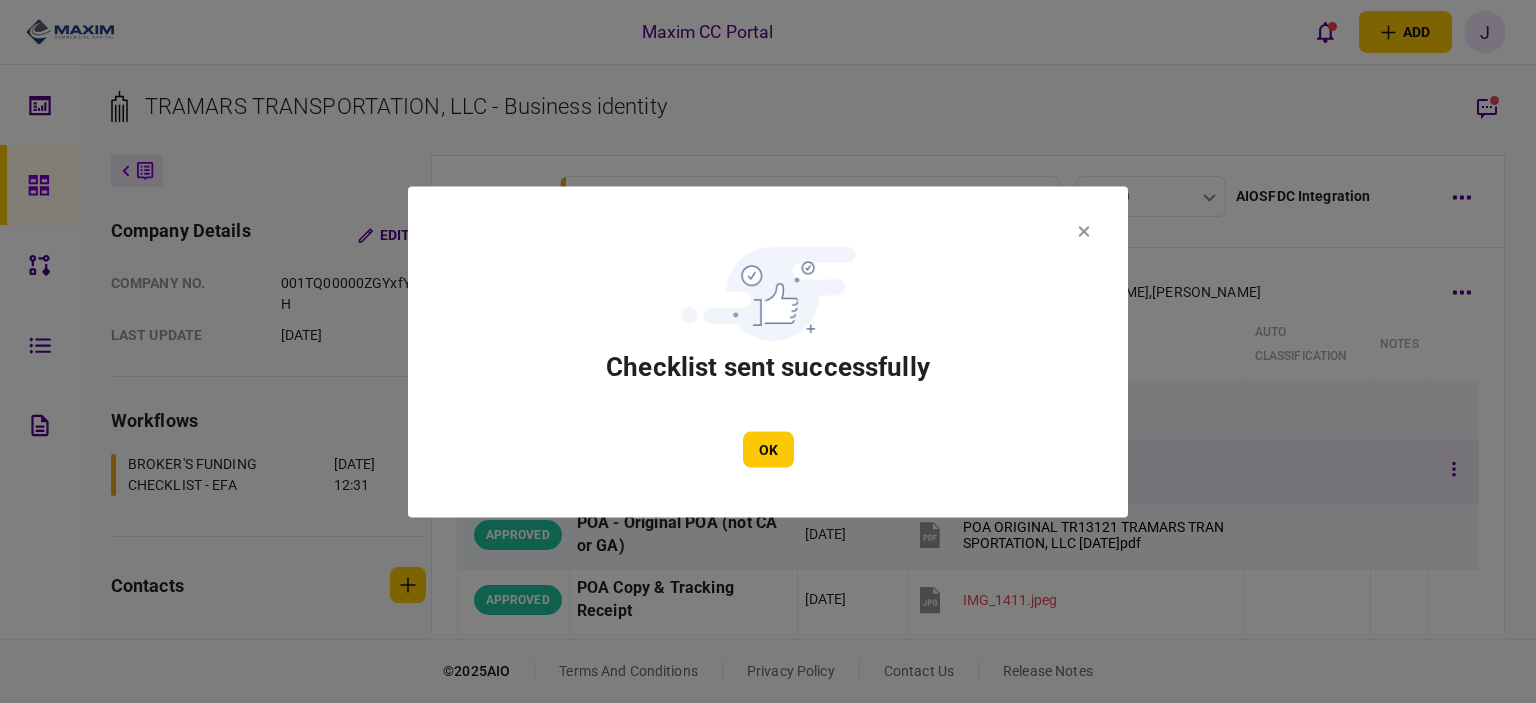 click on "OK" at bounding box center [768, 449] 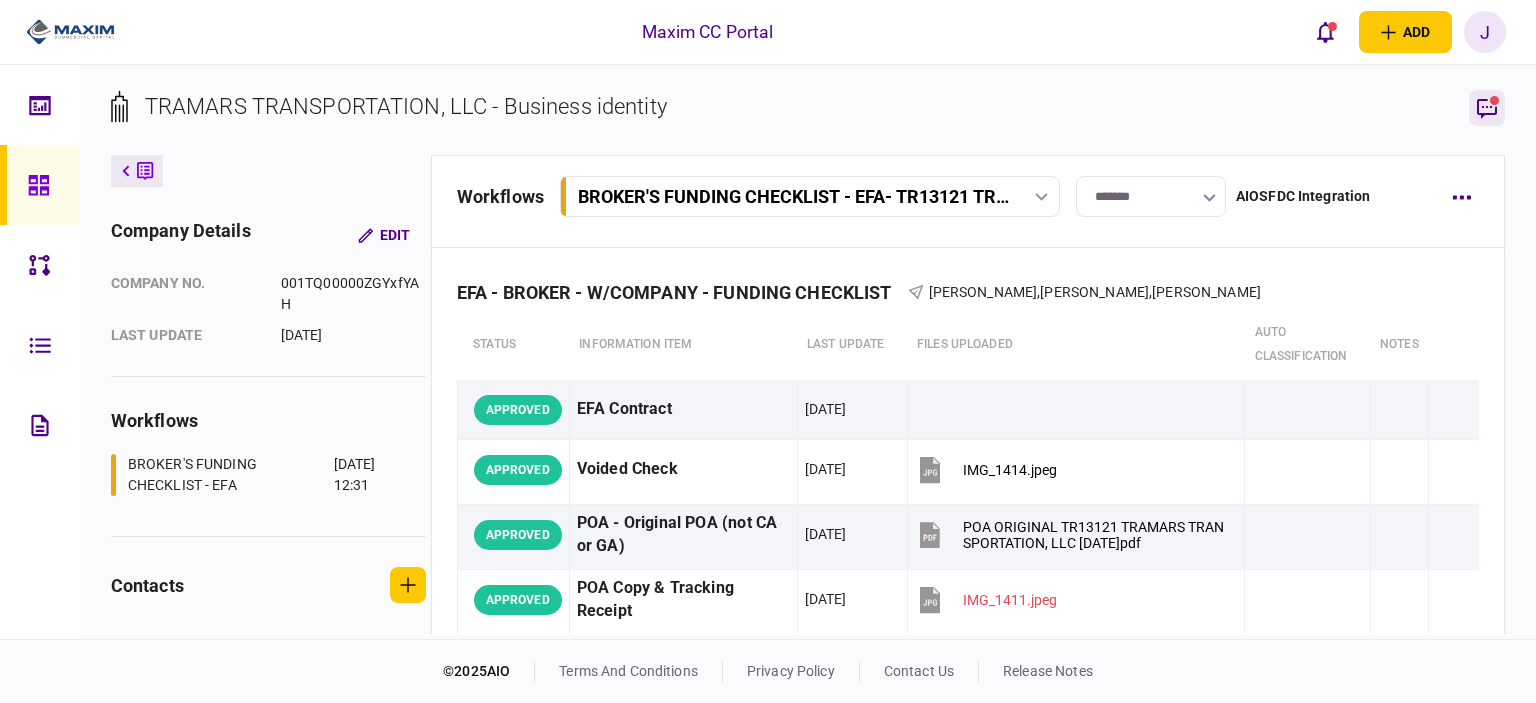 click 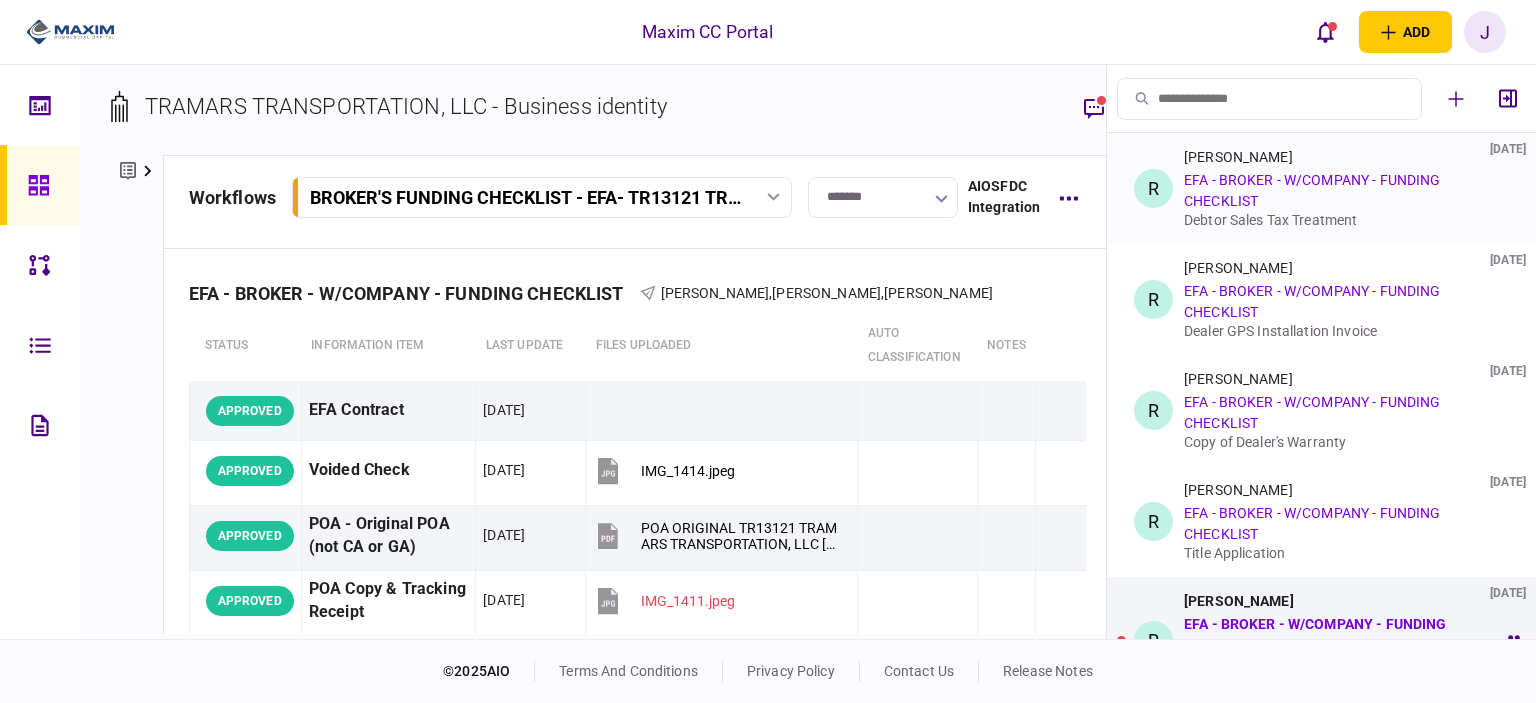 click on "EFA - BROKER - W/COMPANY - FUNDING CHECKLIST" at bounding box center [1312, 190] 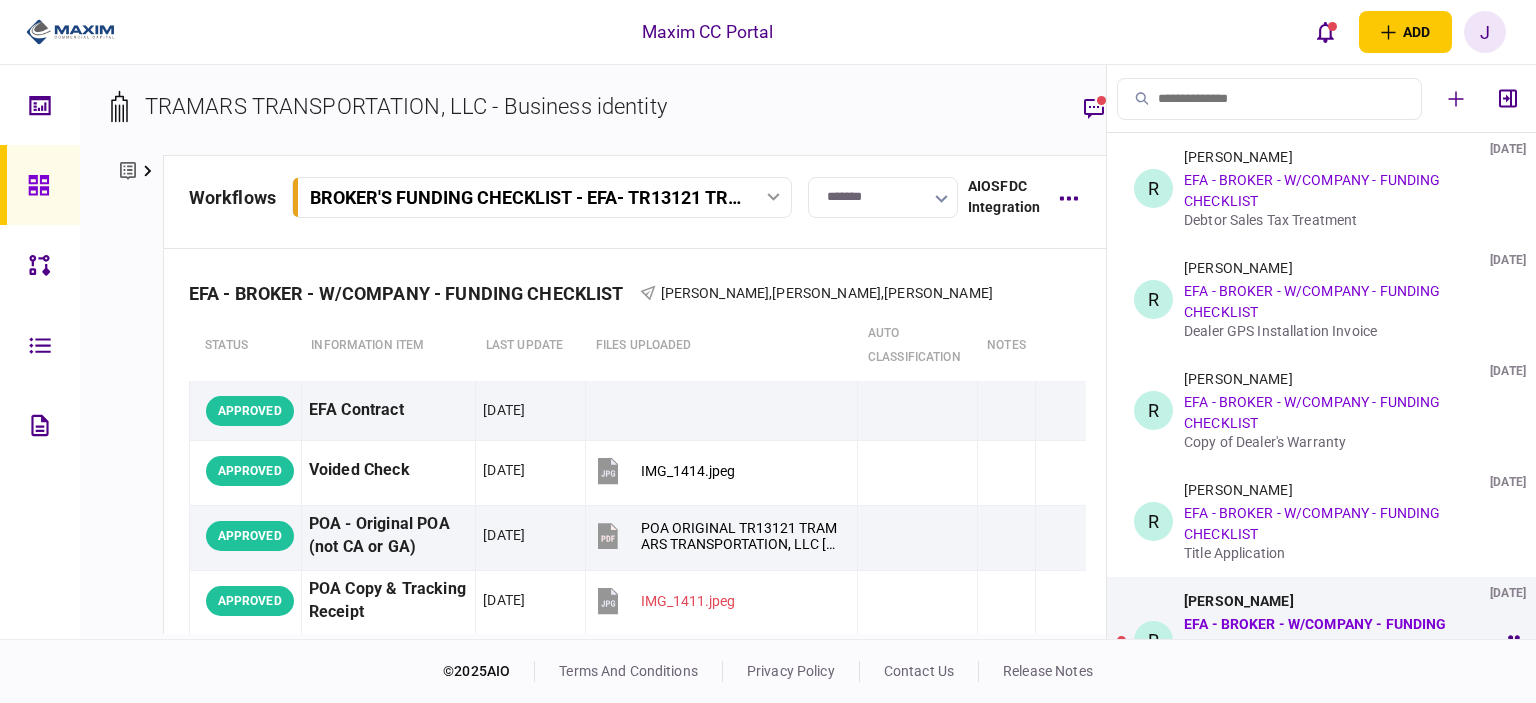 click on "[PERSON_NAME]" at bounding box center [1239, 601] 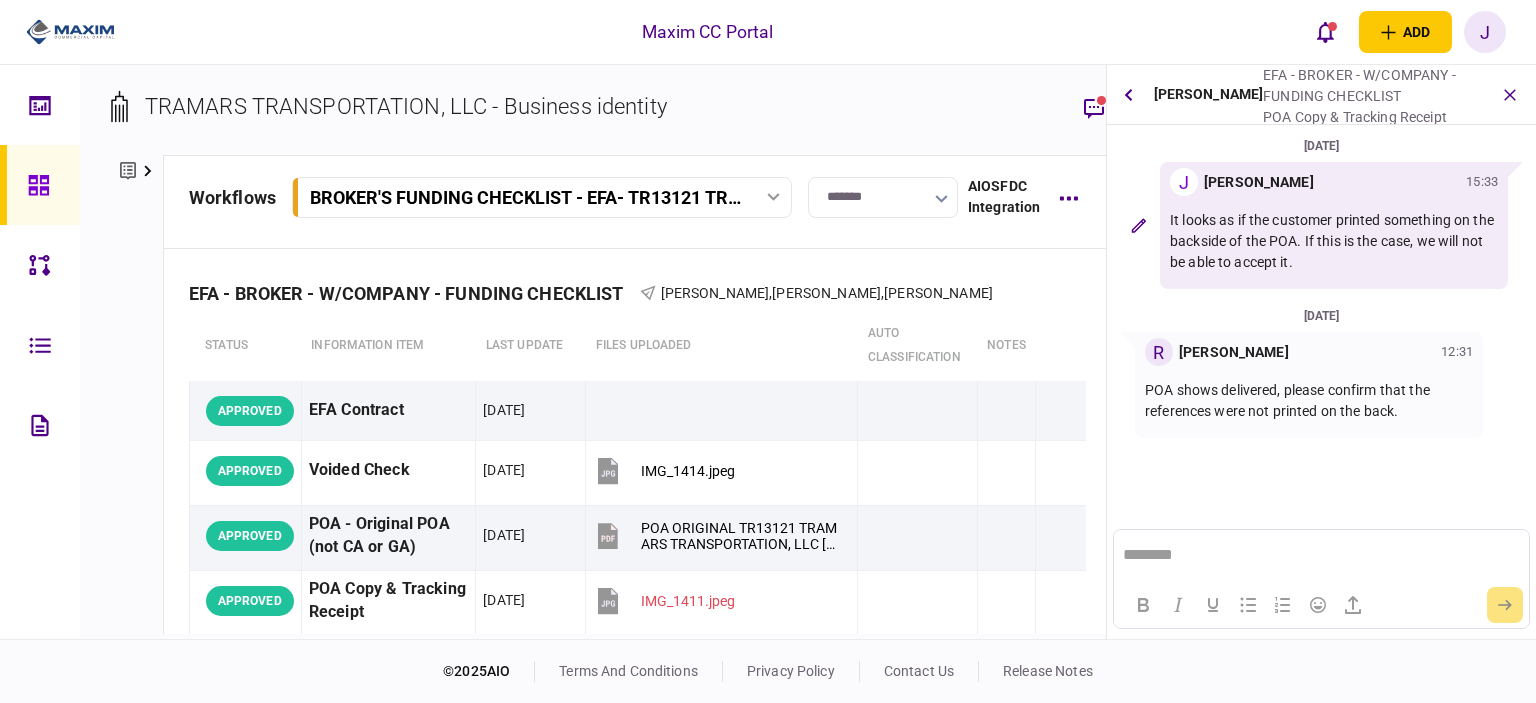 scroll, scrollTop: 0, scrollLeft: 0, axis: both 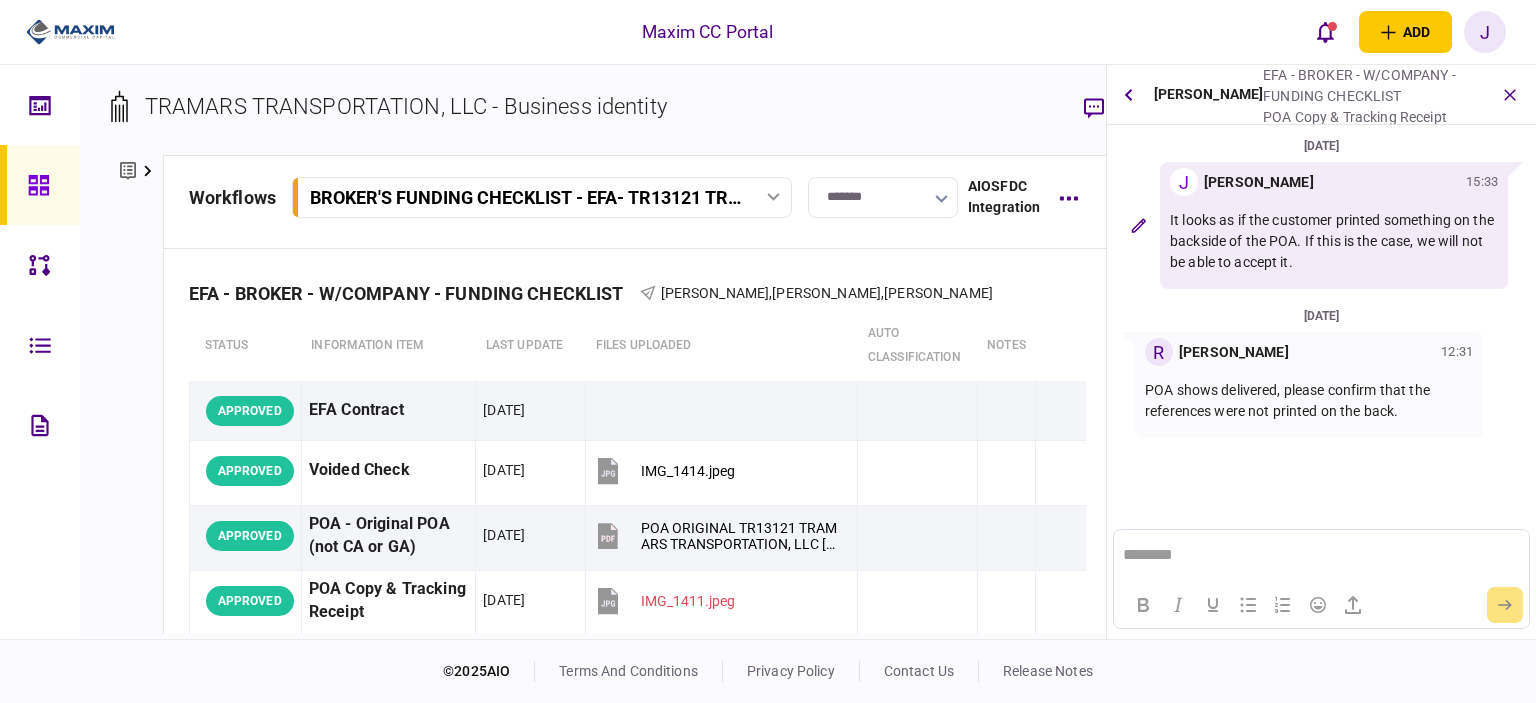click on "********" at bounding box center (1321, 555) 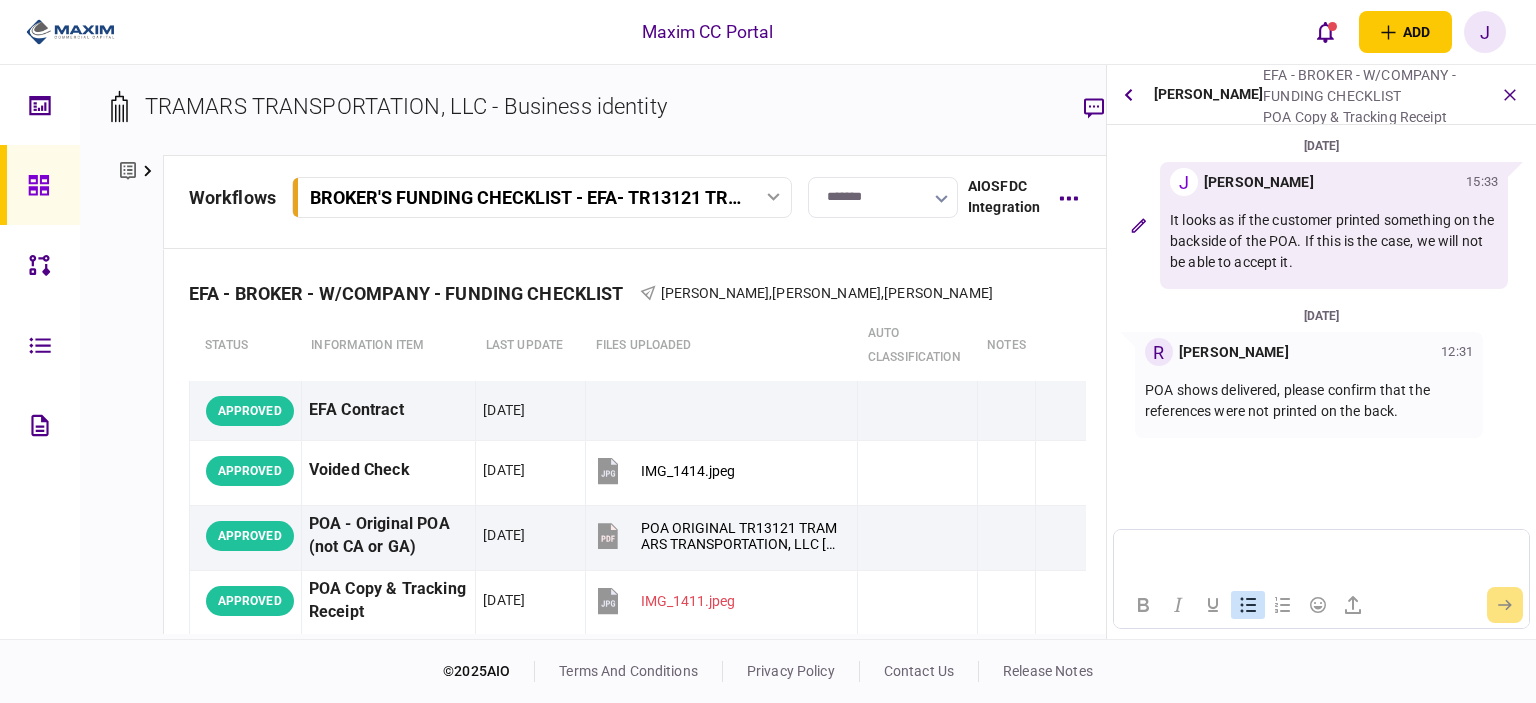 type 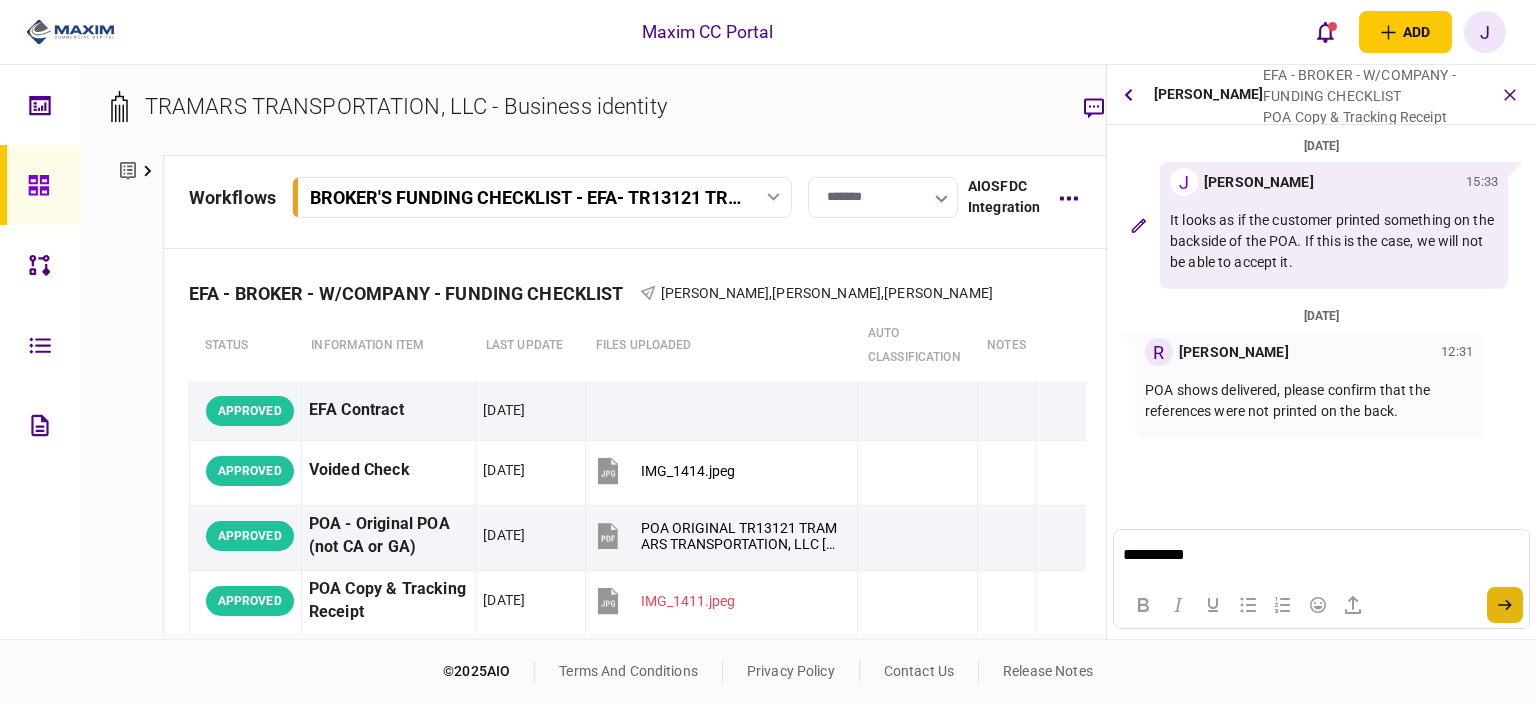 click 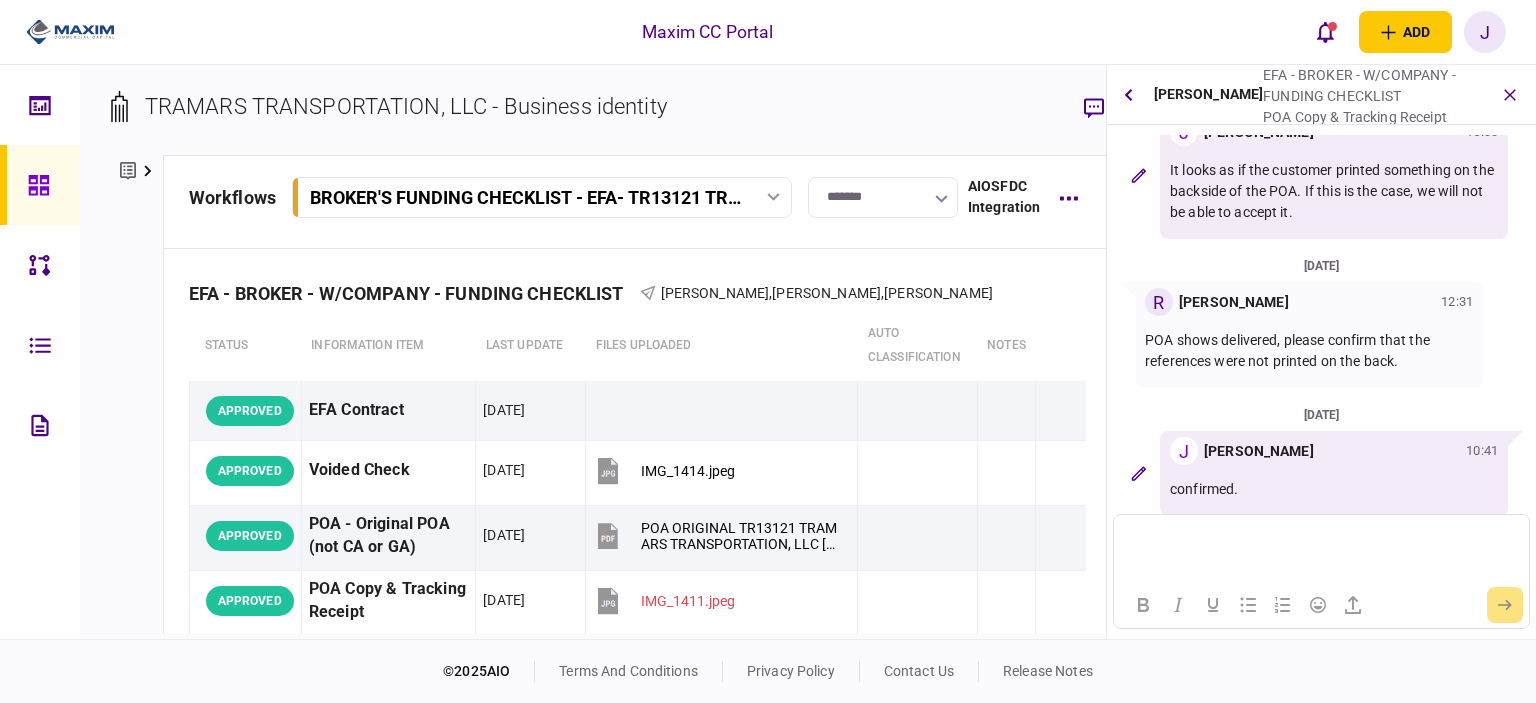 scroll, scrollTop: 52, scrollLeft: 0, axis: vertical 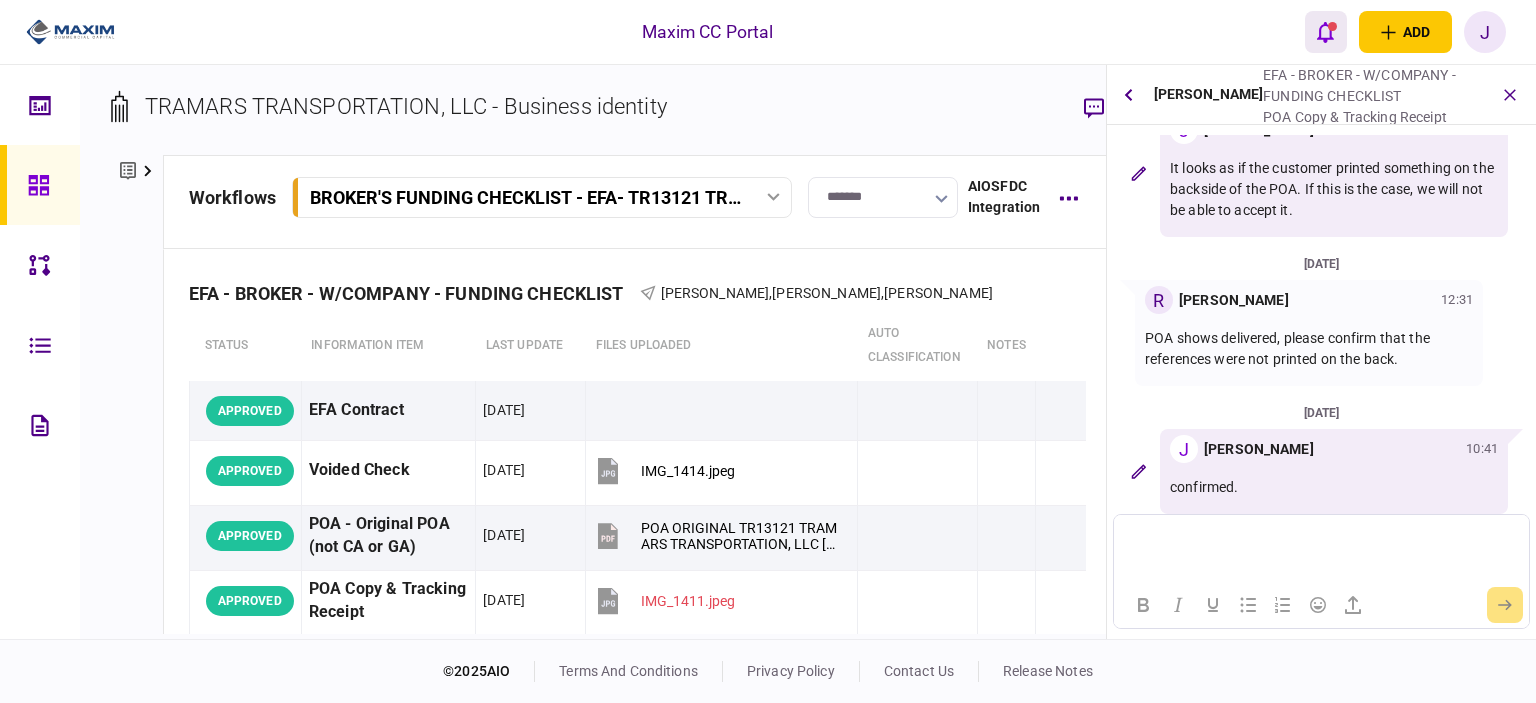 click at bounding box center (1332, 26) 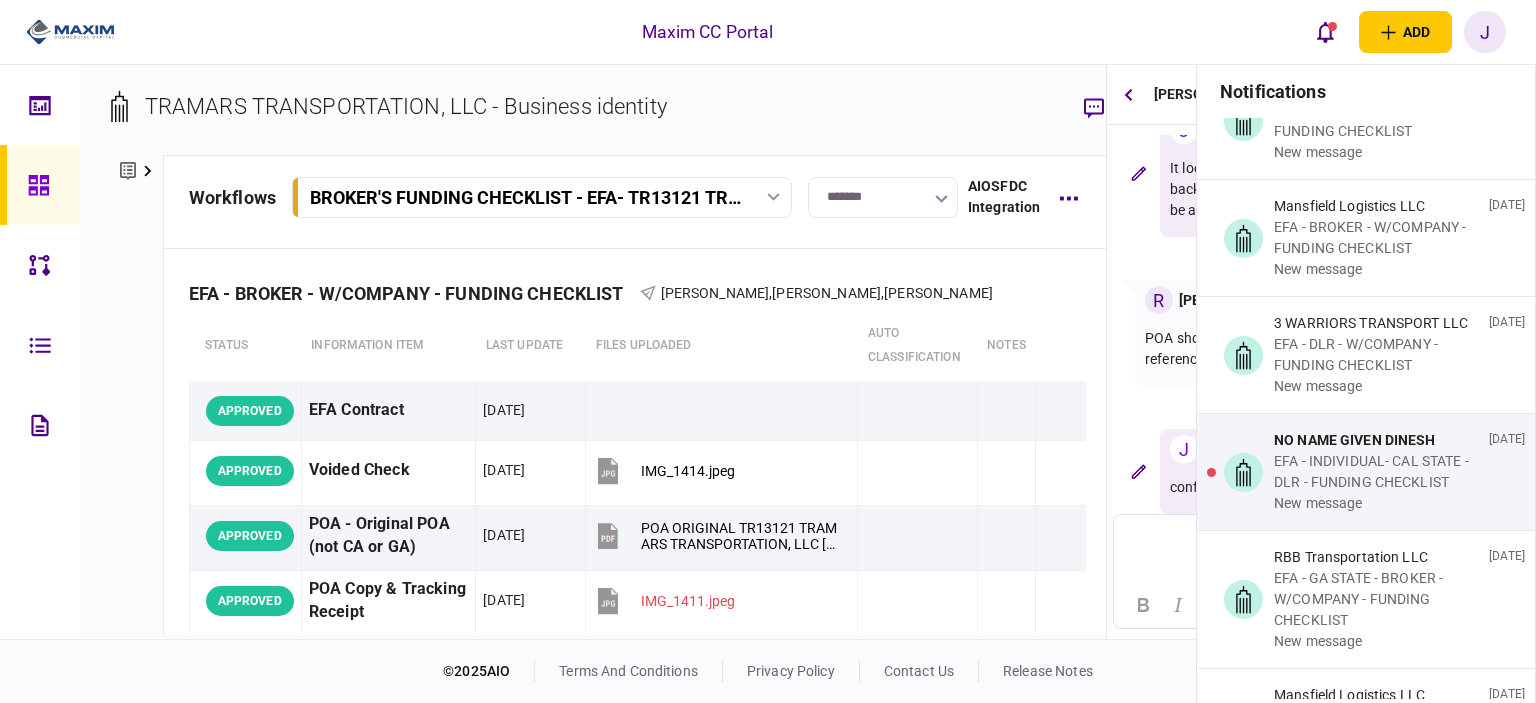 scroll, scrollTop: 1000, scrollLeft: 0, axis: vertical 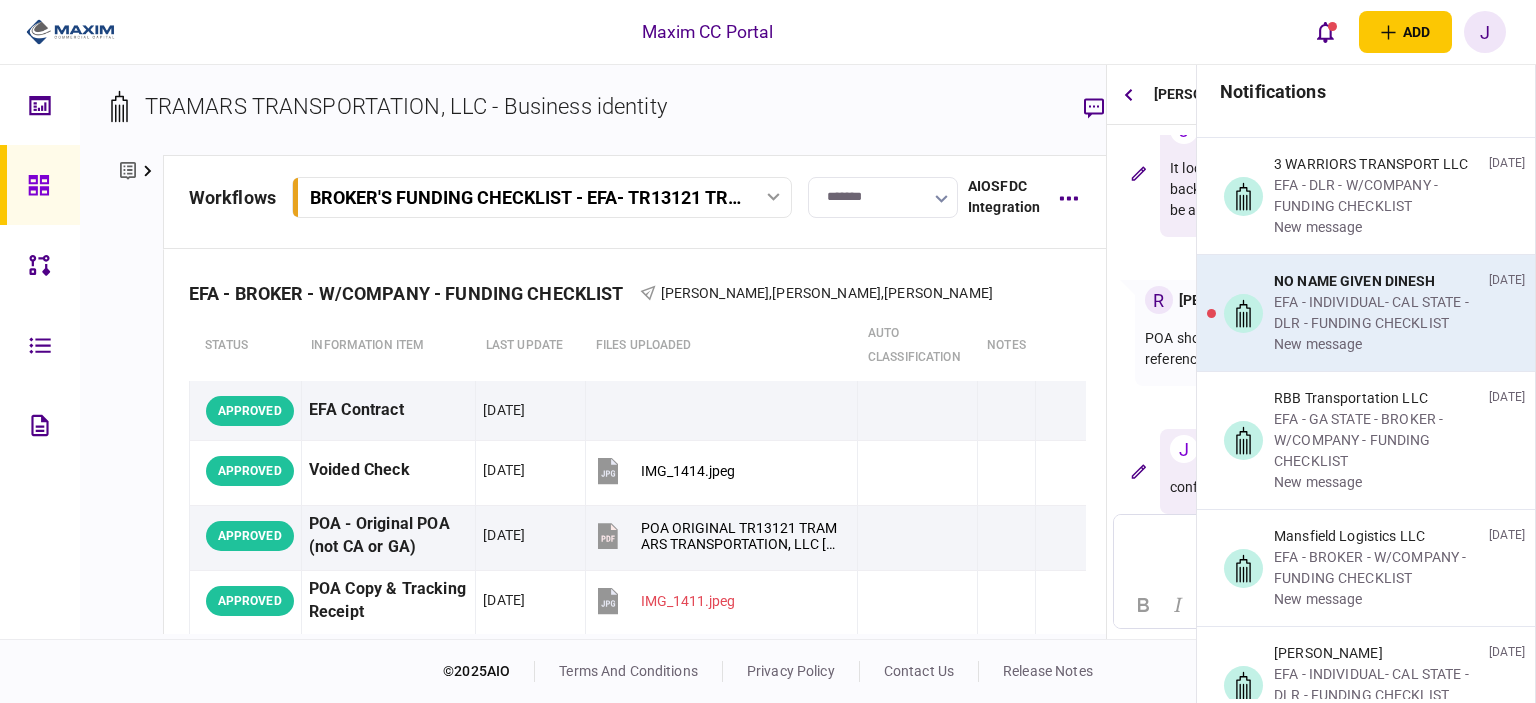 click on "EFA - INDIVIDUAL- CAL STATE - DLR - FUNDING CHECKLIST" at bounding box center (1377, 313) 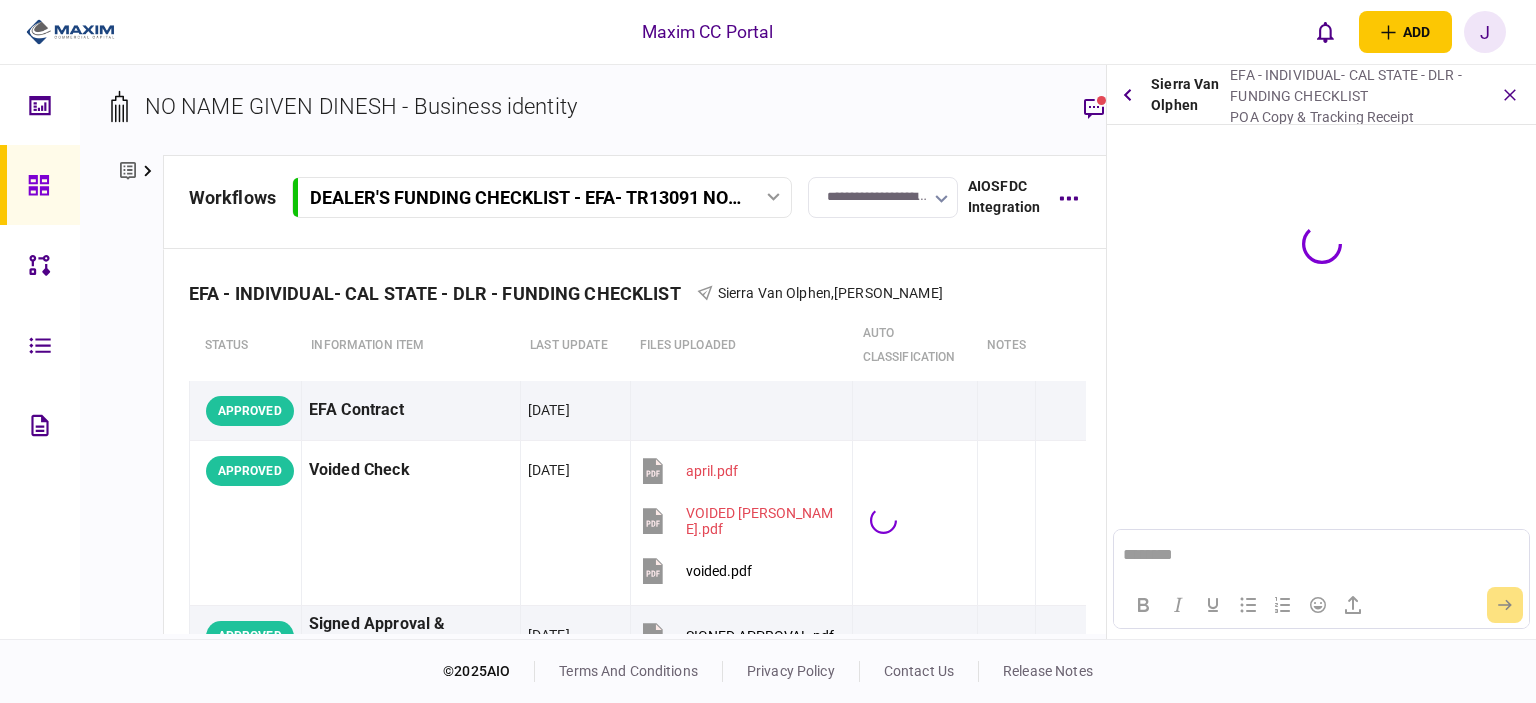 scroll, scrollTop: 0, scrollLeft: 0, axis: both 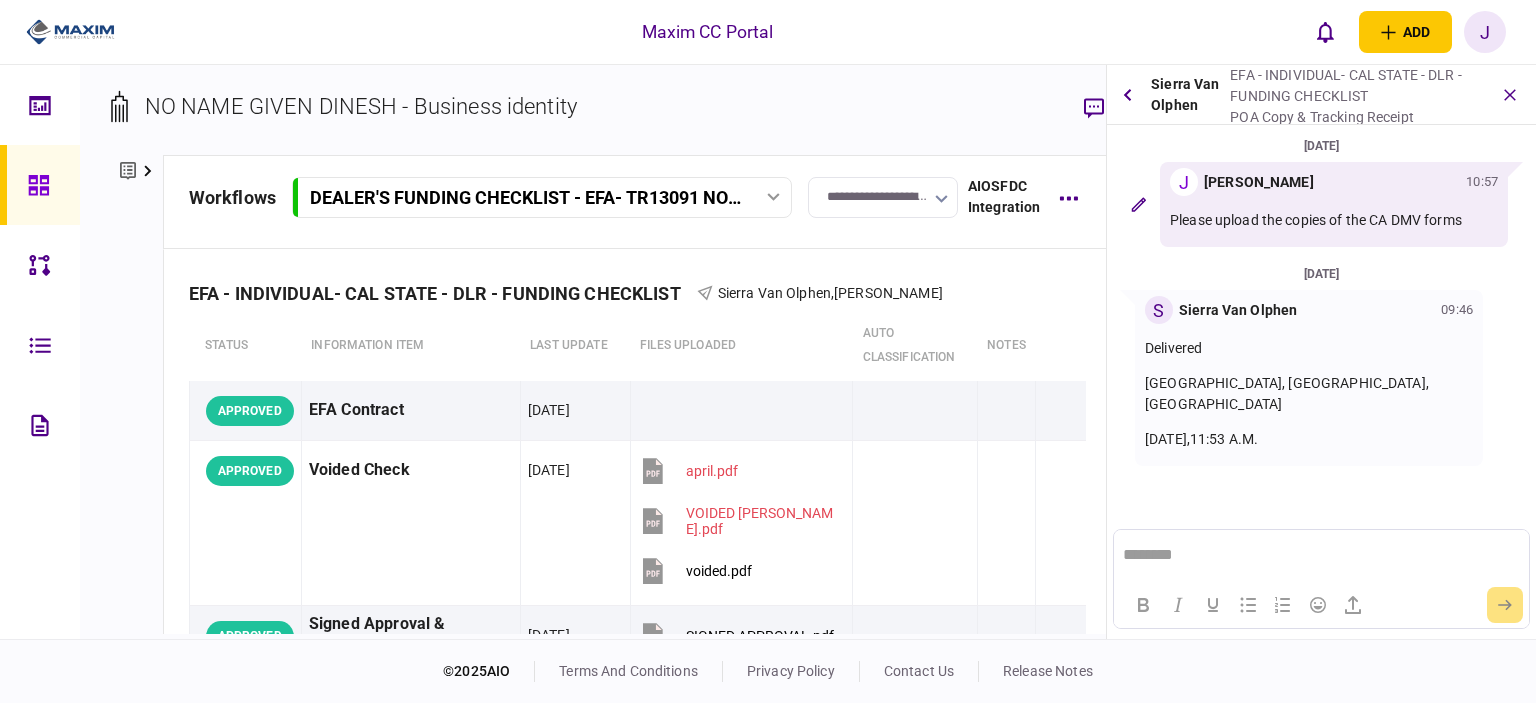 click at bounding box center [40, 185] 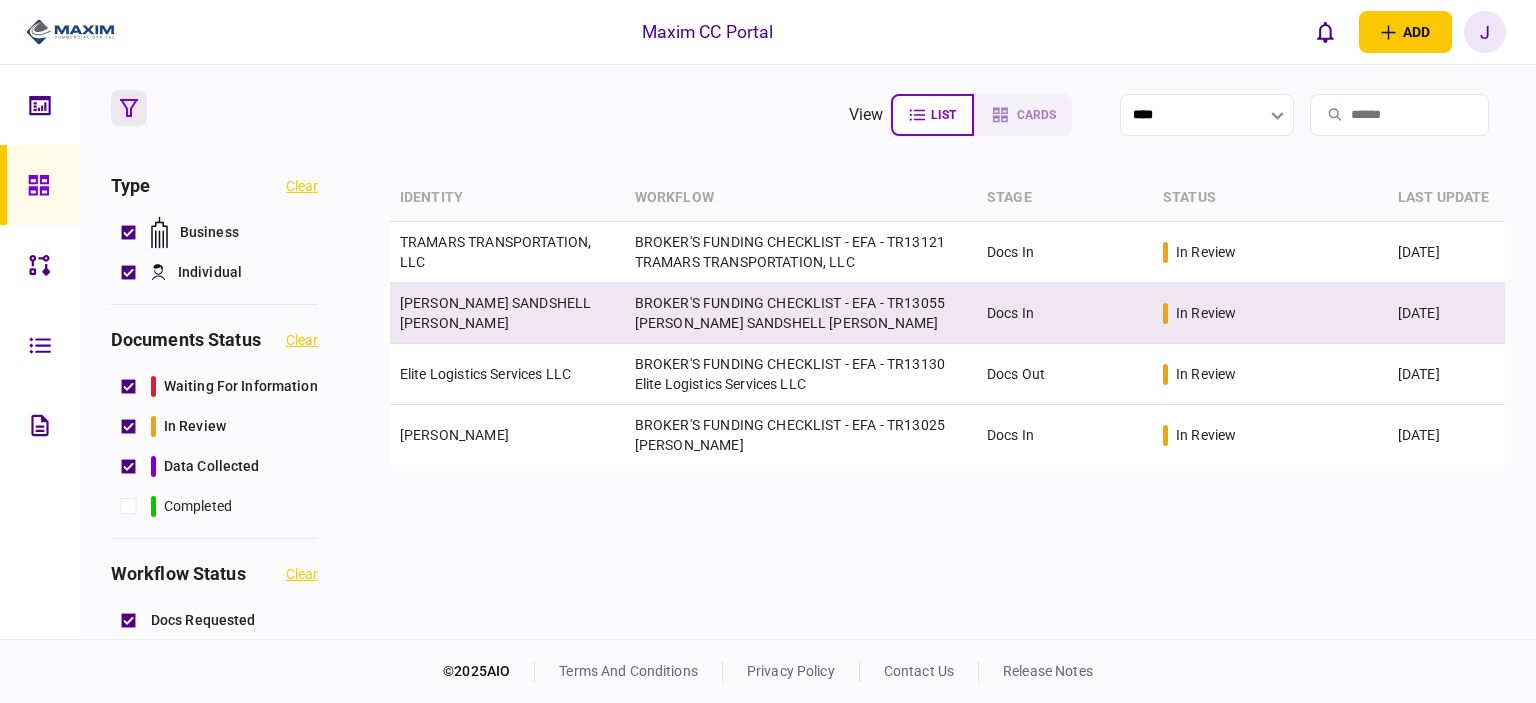 click on "[PERSON_NAME] SANDSHELL [PERSON_NAME]" at bounding box center (495, 313) 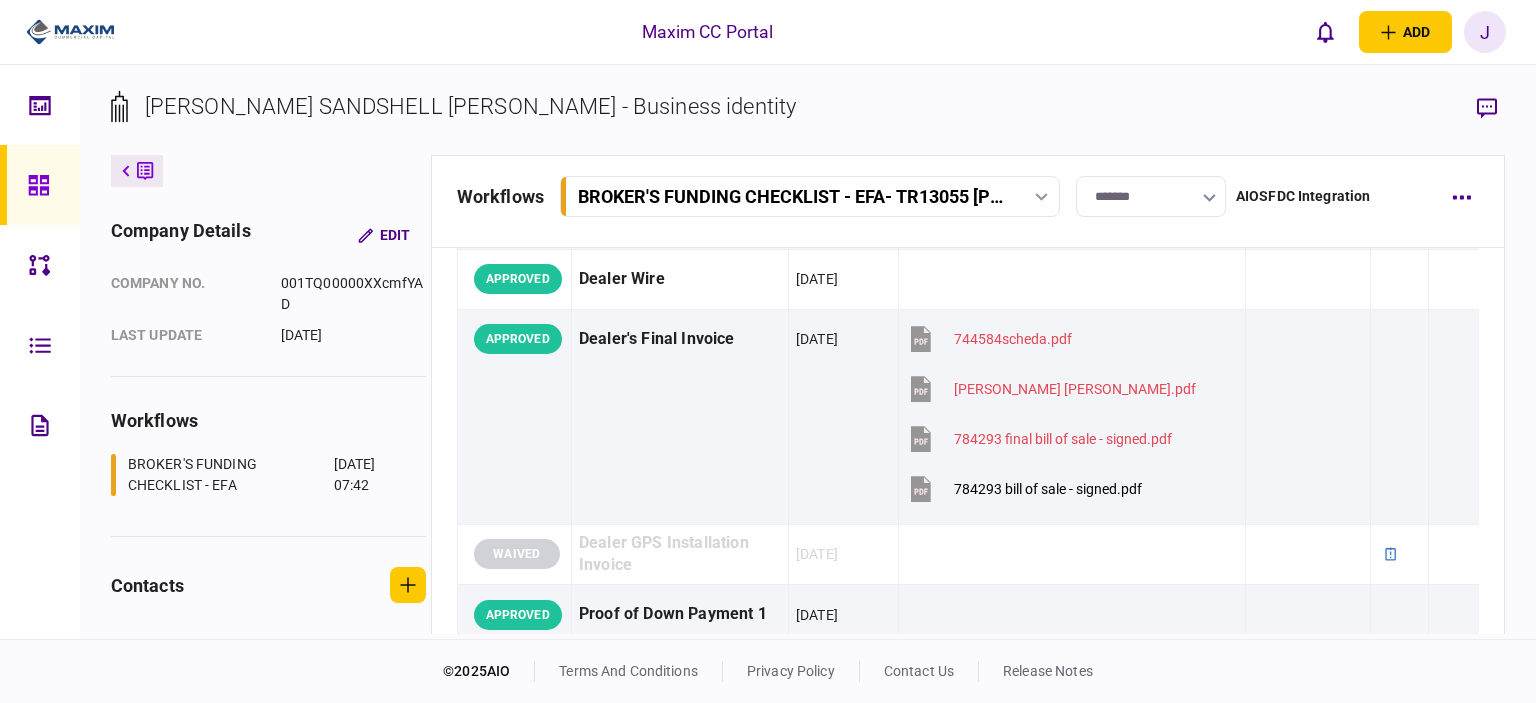 scroll, scrollTop: 1800, scrollLeft: 0, axis: vertical 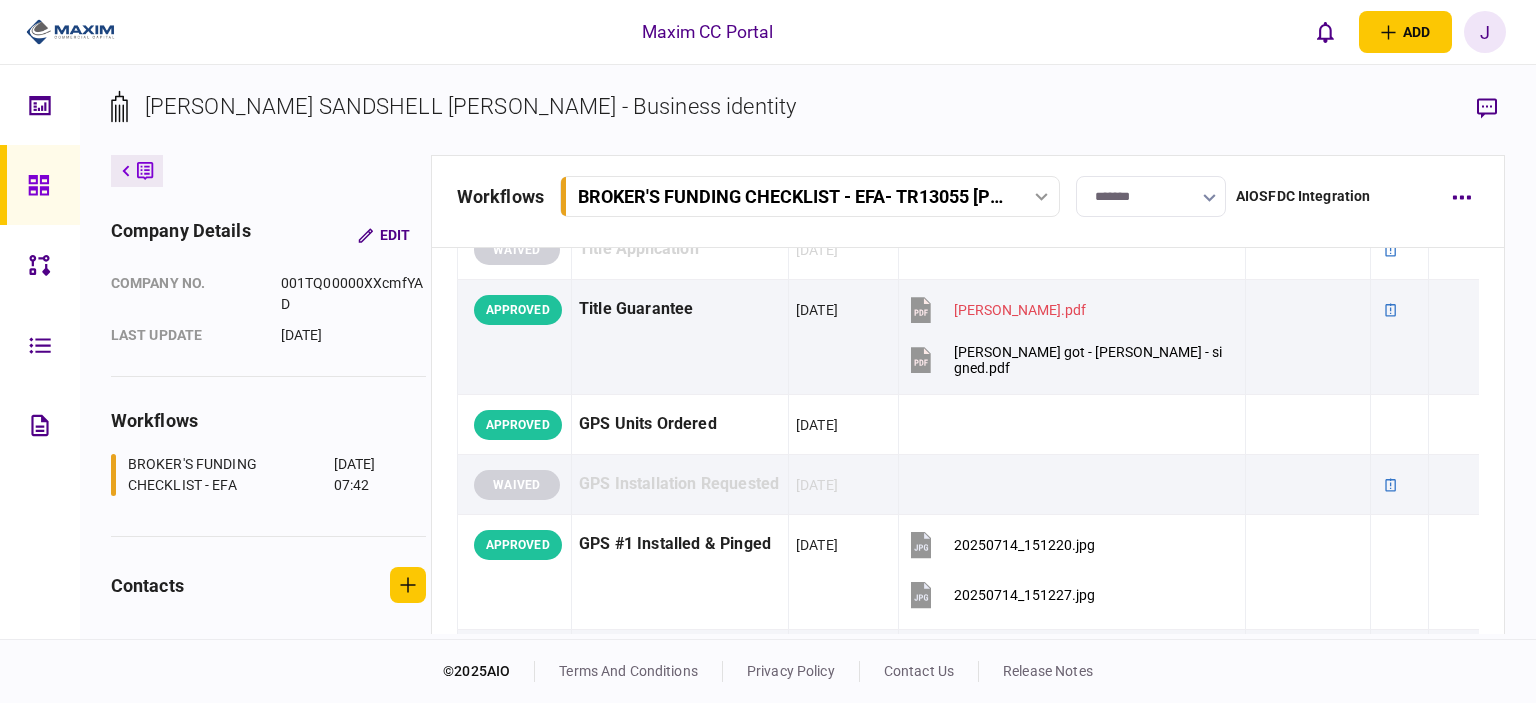 click 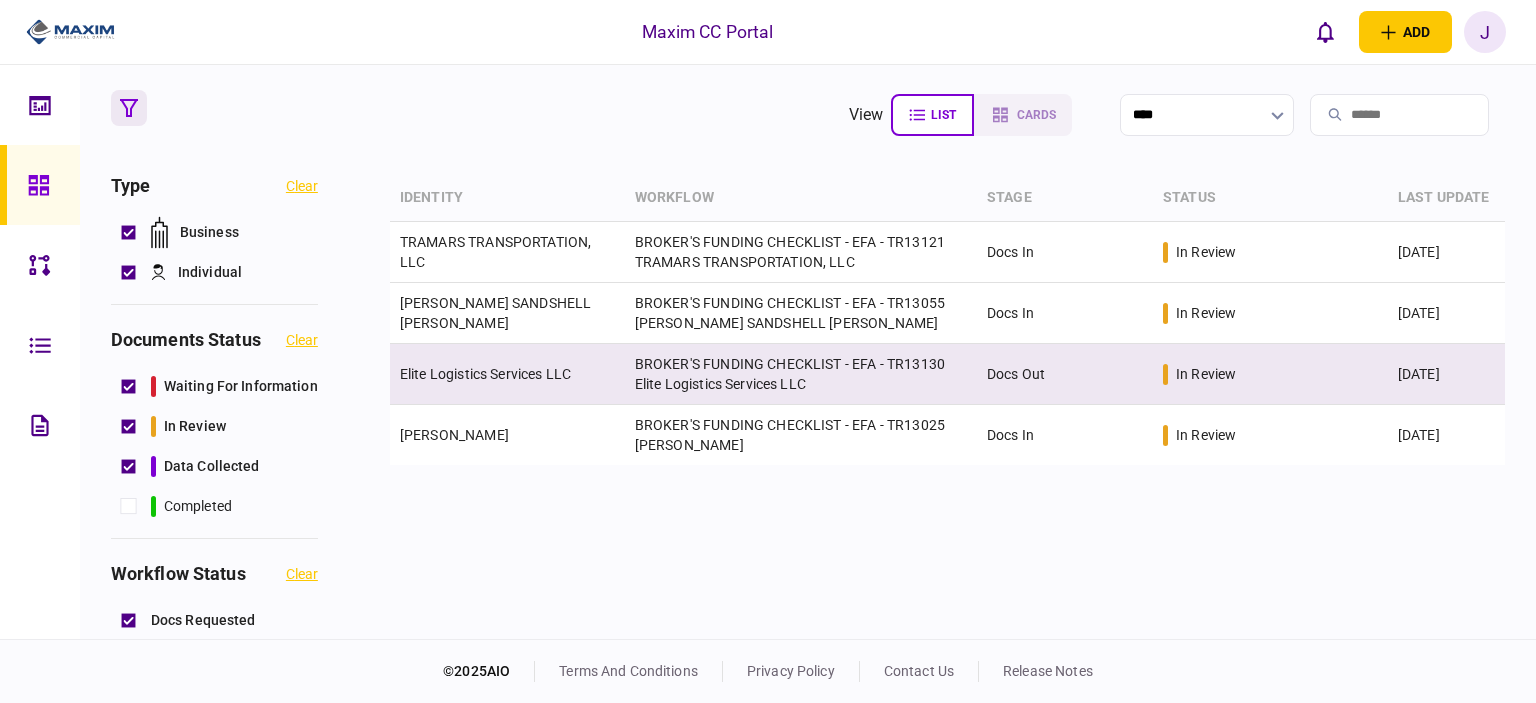 click on "BROKER'S FUNDING CHECKLIST - EFA - TR13130 Elite Logistics Services LLC" at bounding box center [801, 374] 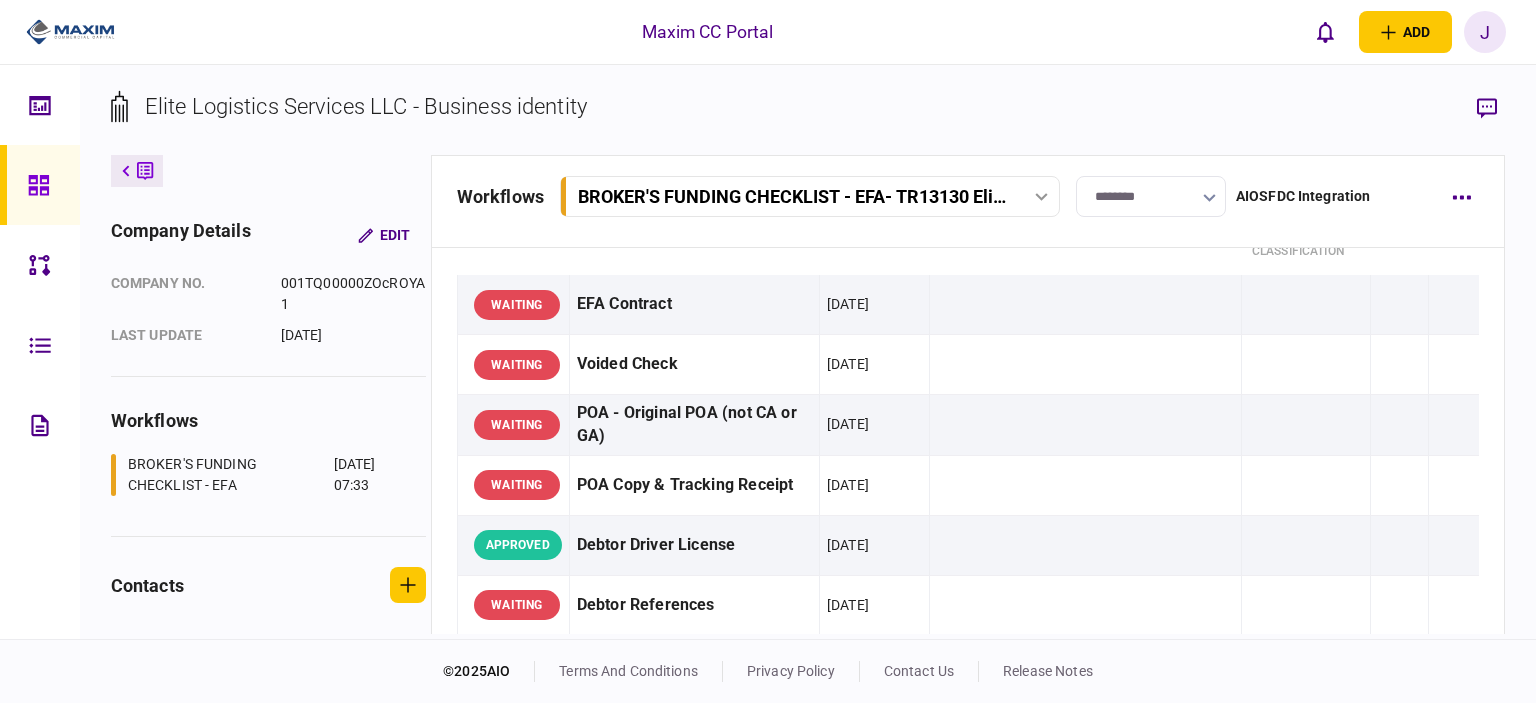 scroll, scrollTop: 0, scrollLeft: 0, axis: both 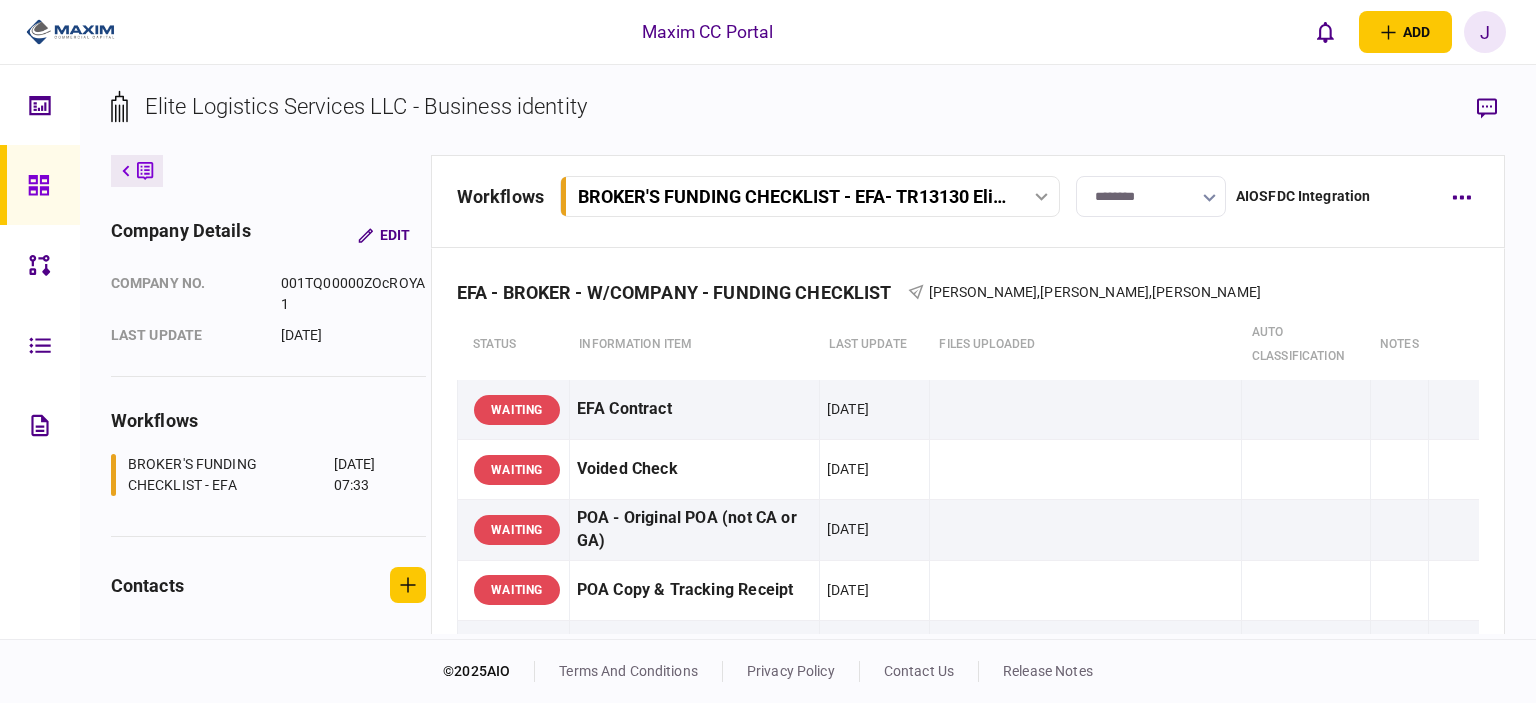 click at bounding box center (44, 185) 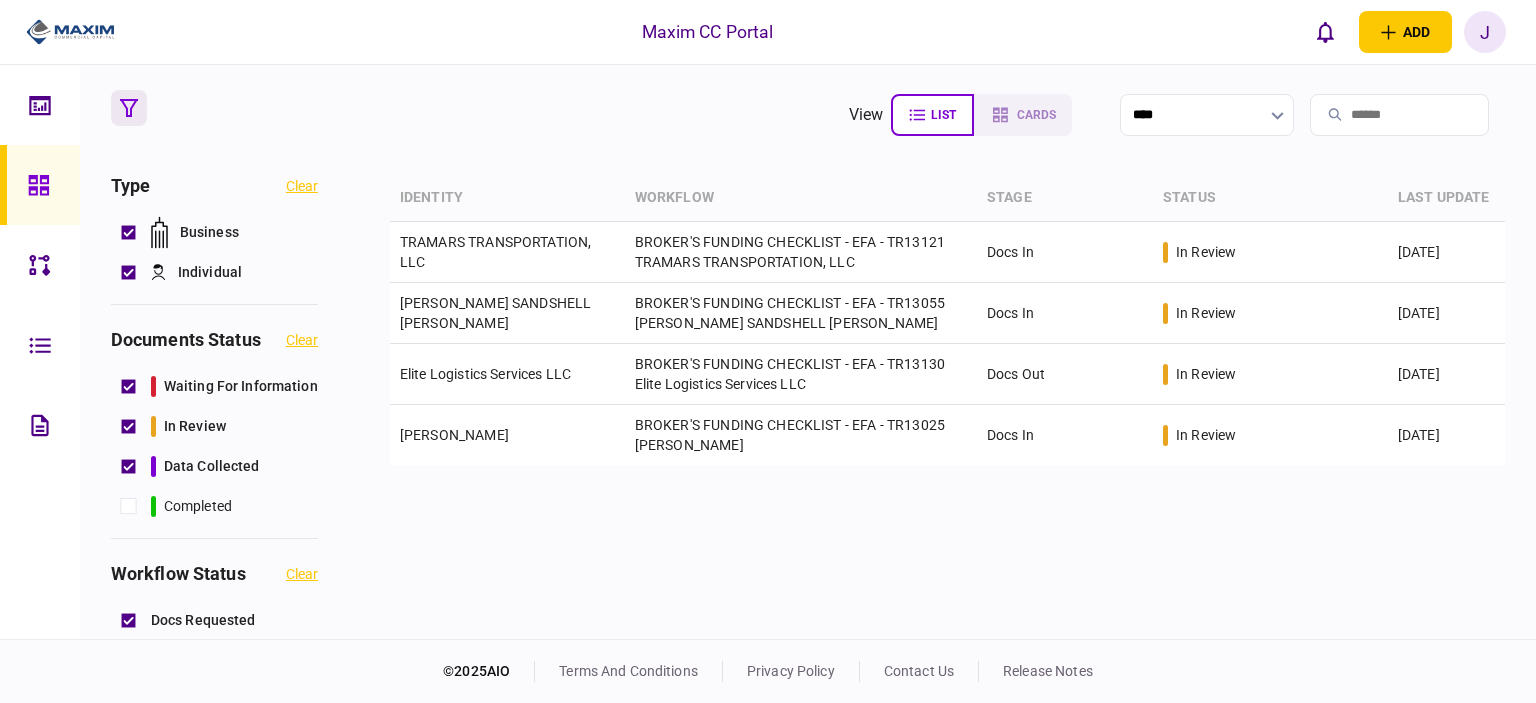 click on "view list cards ****" at bounding box center [808, 115] 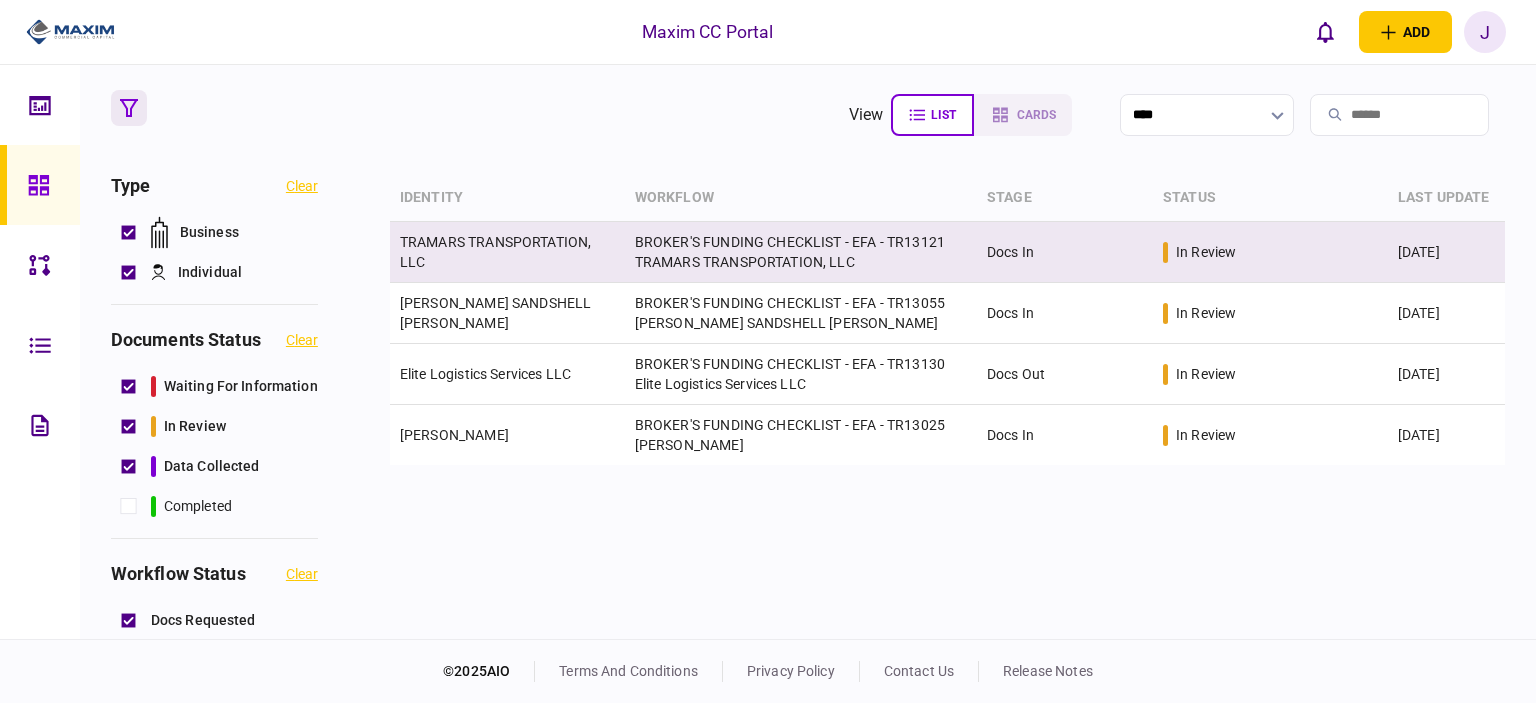 click on "TRAMARS TRANSPORTATION, LLC" at bounding box center (507, 252) 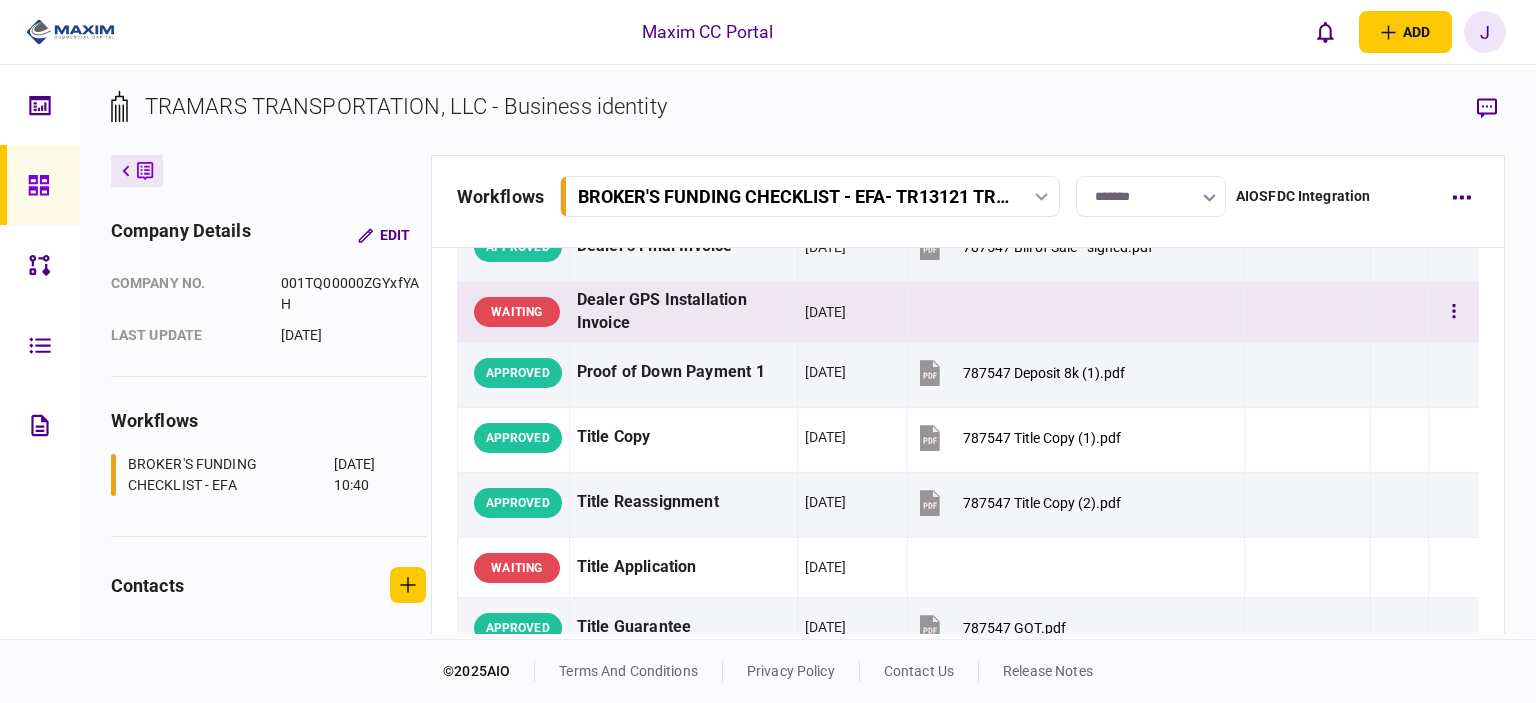scroll, scrollTop: 1240, scrollLeft: 0, axis: vertical 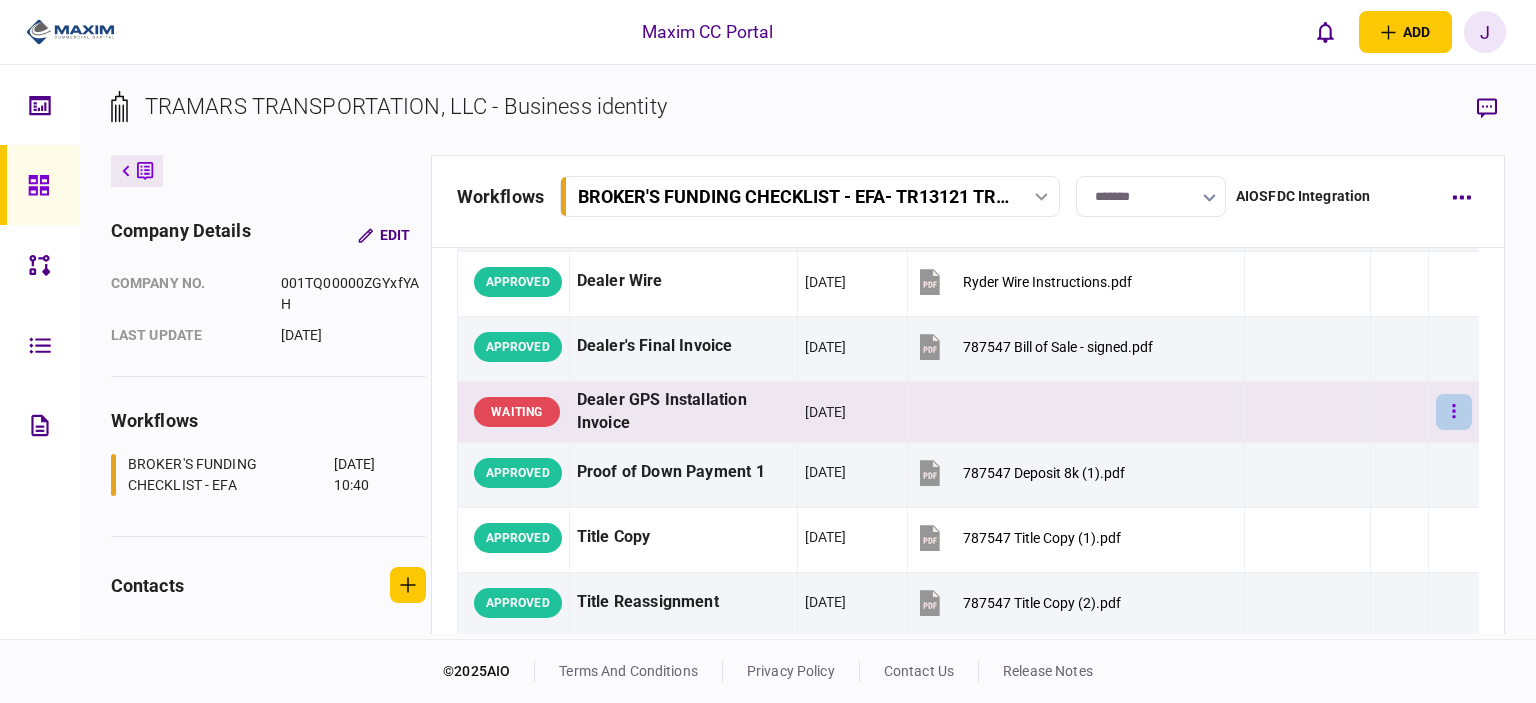 click at bounding box center (1454, 412) 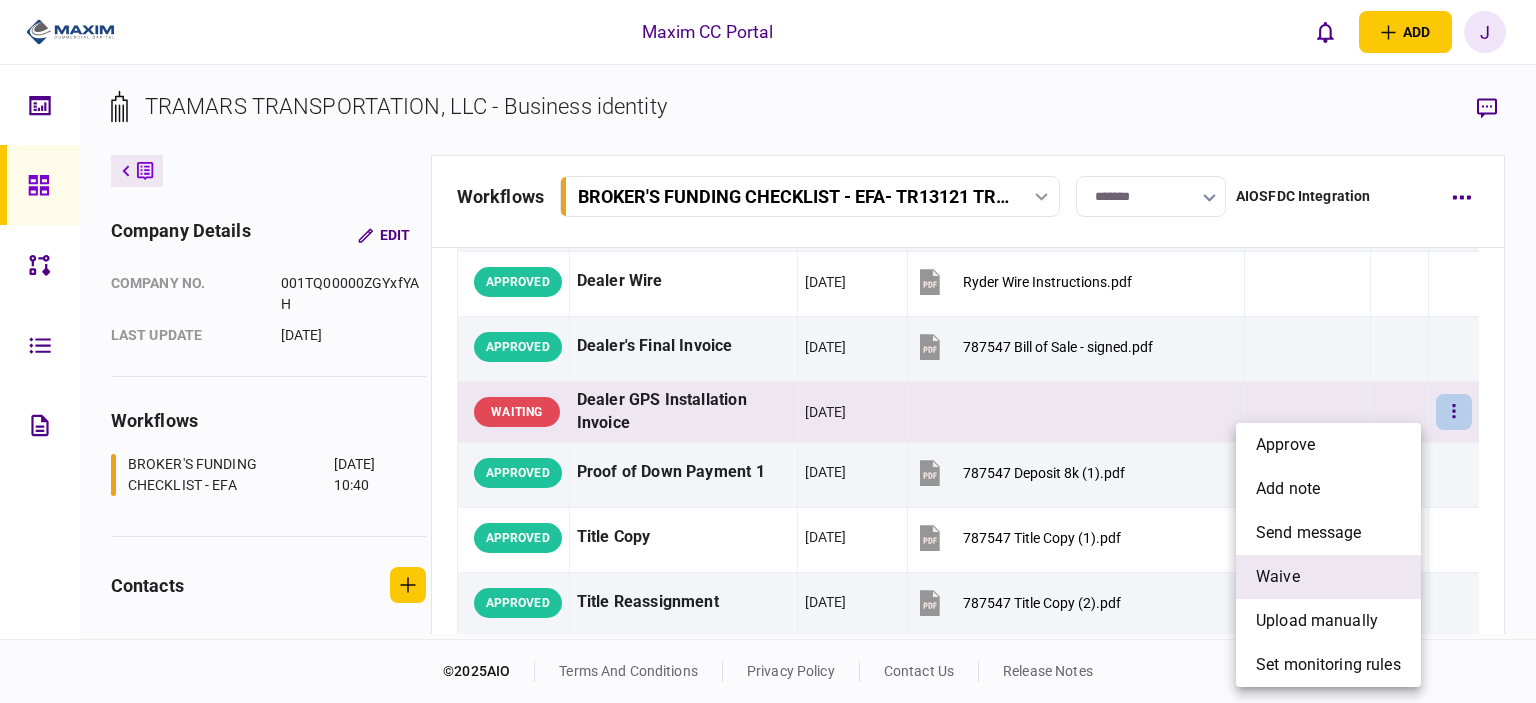 click on "waive" at bounding box center [1278, 577] 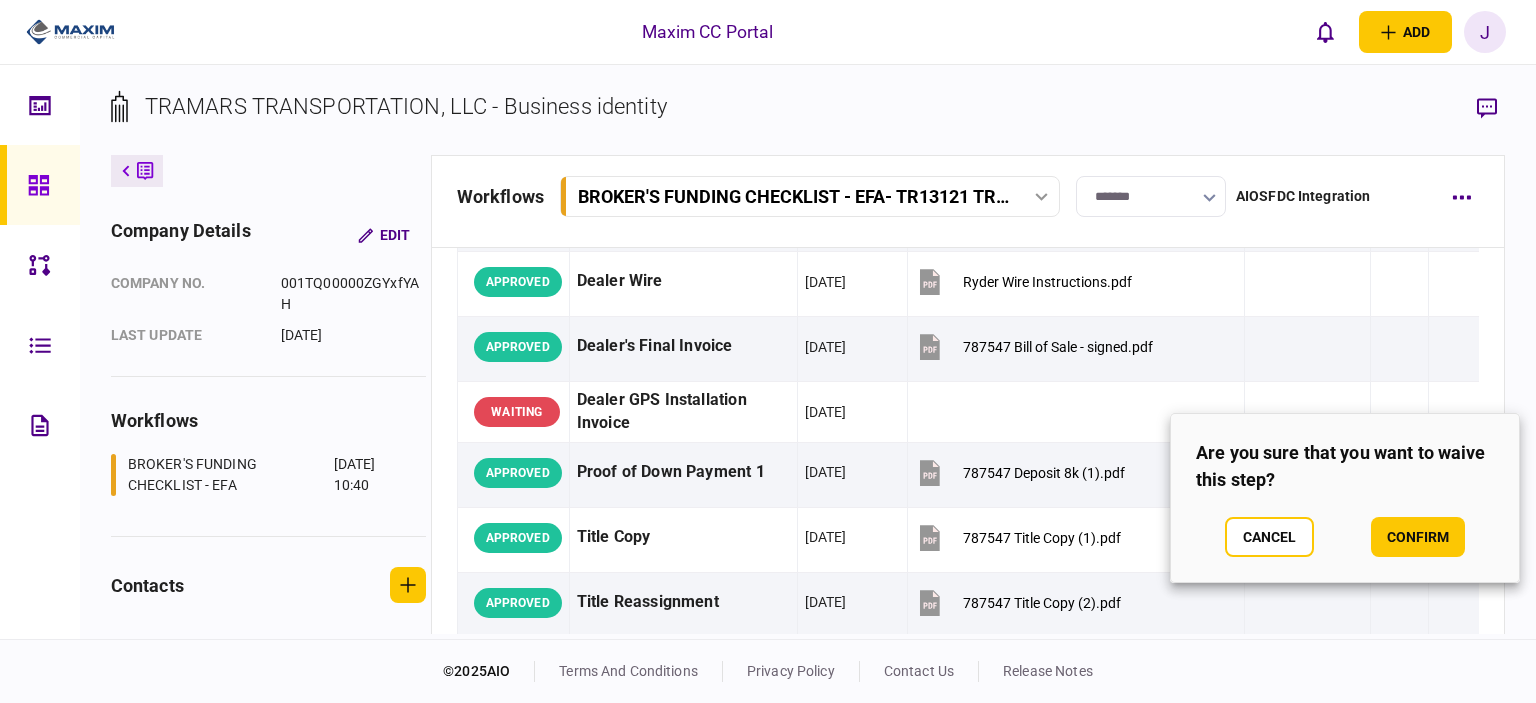 click on "Are you sure that you want to waive this step? Cancel confirm" at bounding box center (1345, 498) 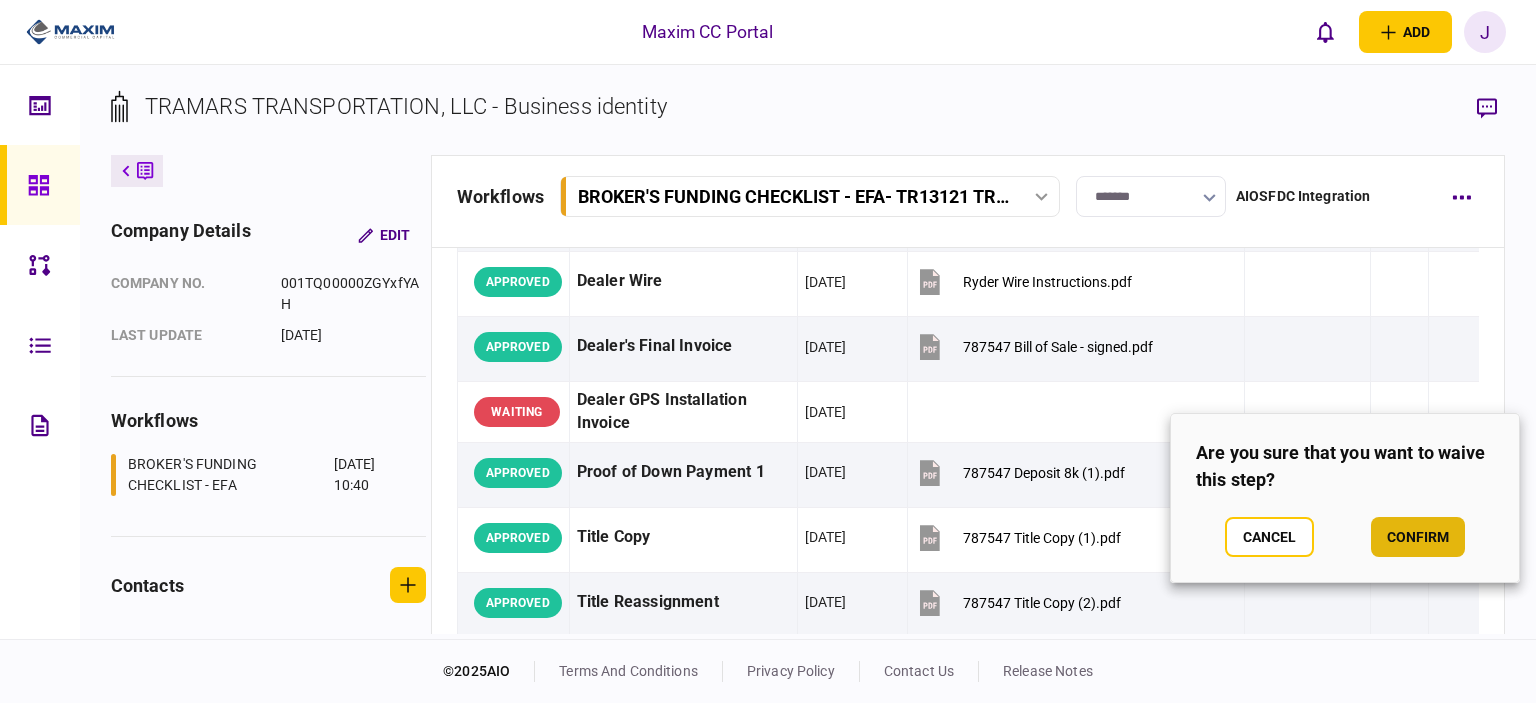 click on "confirm" at bounding box center (1418, 537) 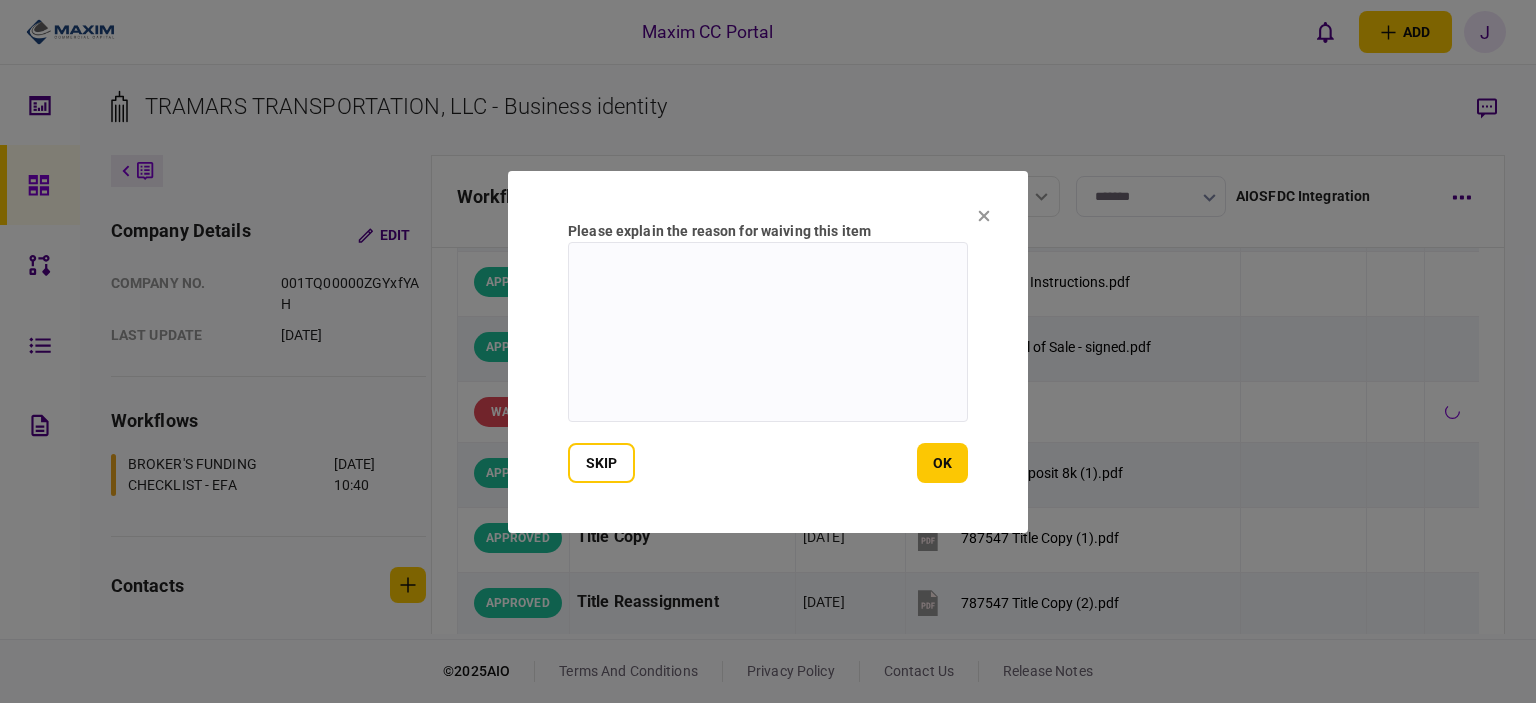 click at bounding box center [768, 332] 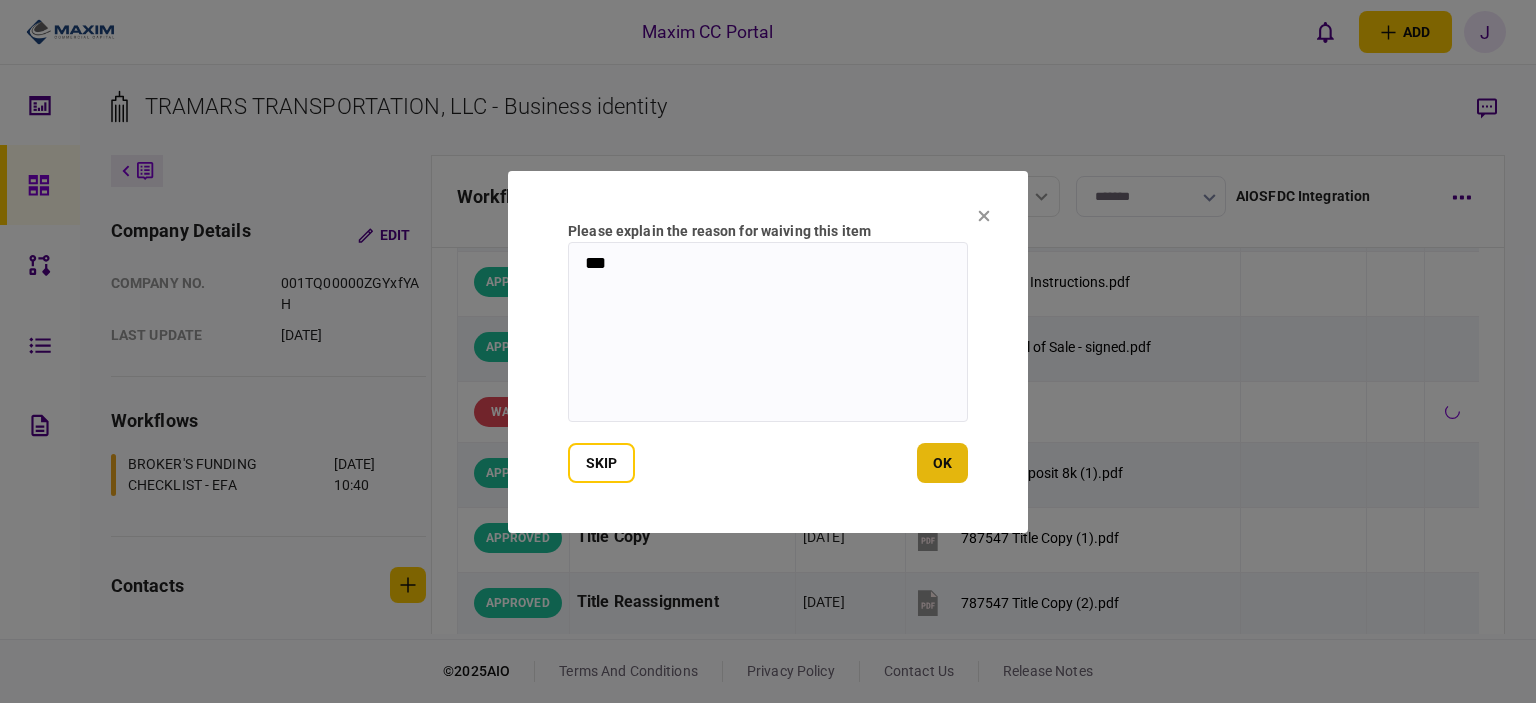 type on "***" 